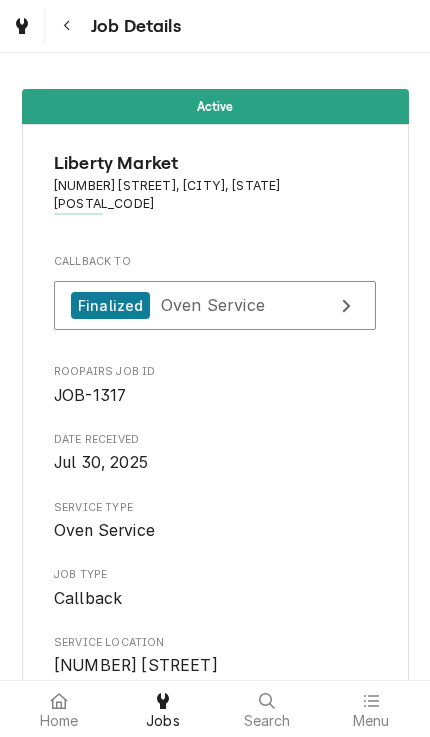 scroll, scrollTop: 0, scrollLeft: 0, axis: both 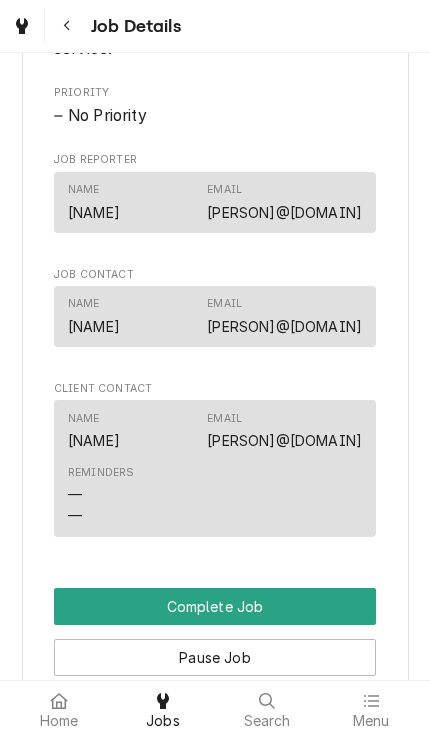 click on "Pause Job" at bounding box center [215, 657] 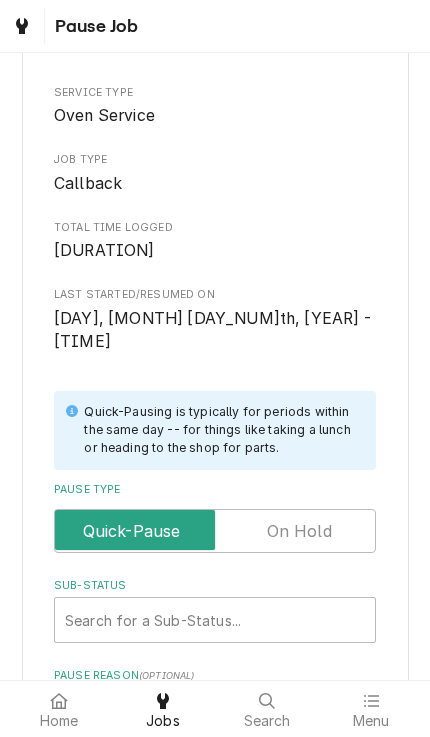 scroll, scrollTop: 152, scrollLeft: 0, axis: vertical 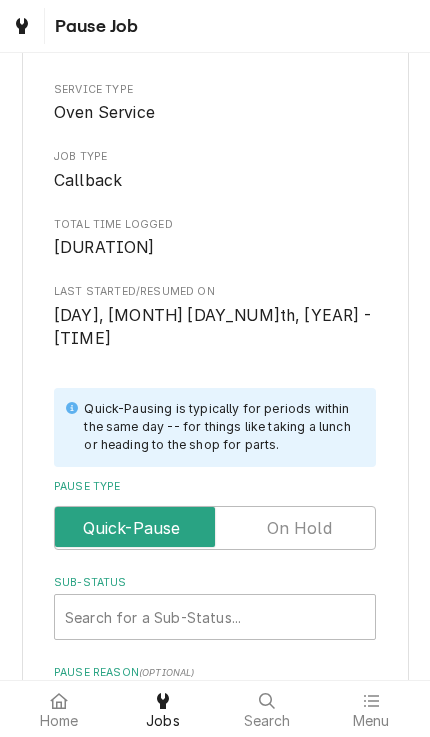 click at bounding box center (215, 528) 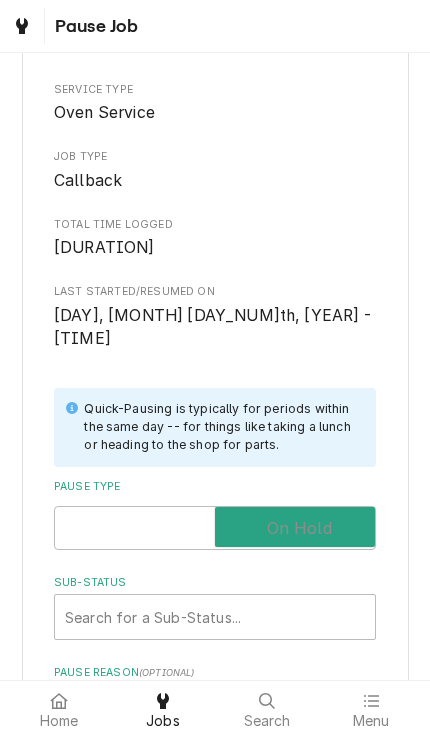 checkbox on "true" 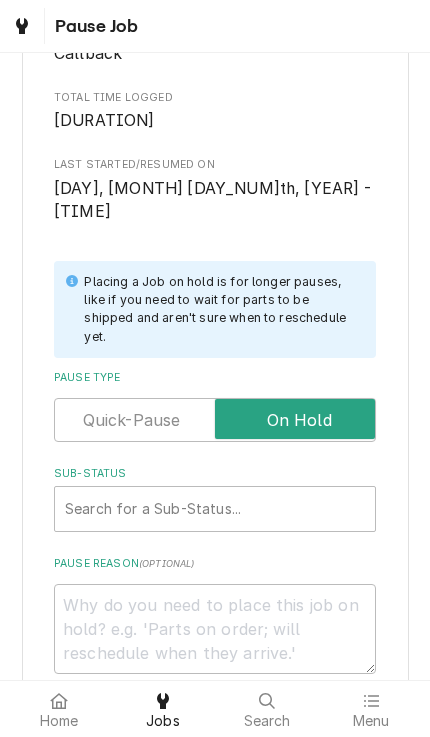 scroll, scrollTop: 281, scrollLeft: 0, axis: vertical 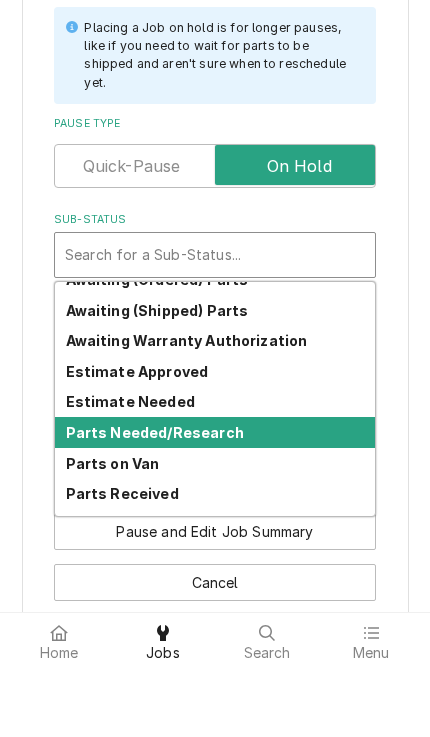 click on "Parts Needed/Research" at bounding box center [215, 500] 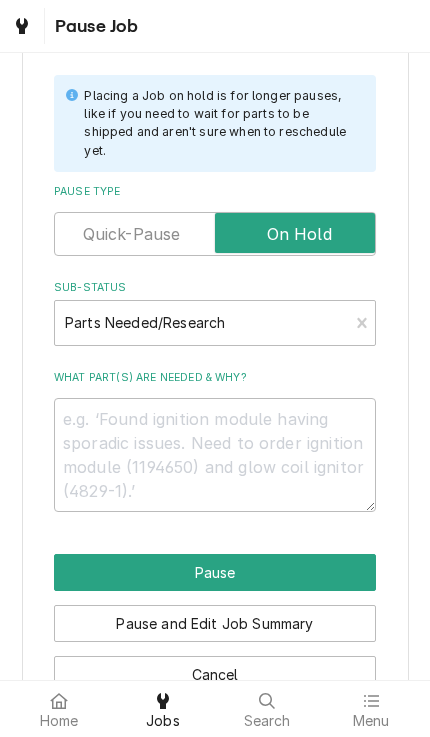 scroll, scrollTop: 441, scrollLeft: 0, axis: vertical 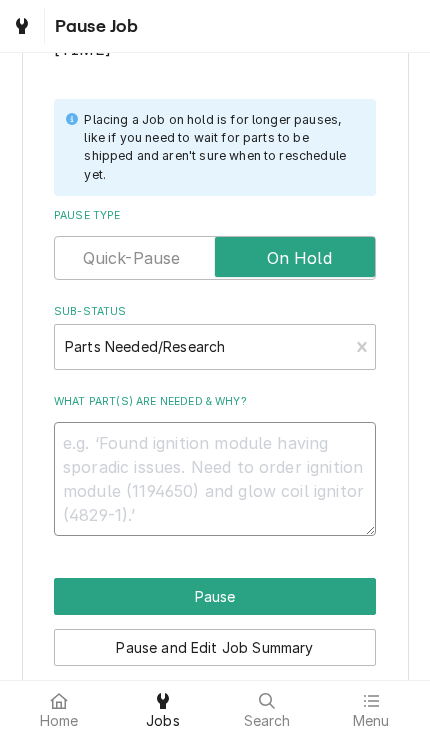 click on "What part(s) are needed & why?" at bounding box center (215, 479) 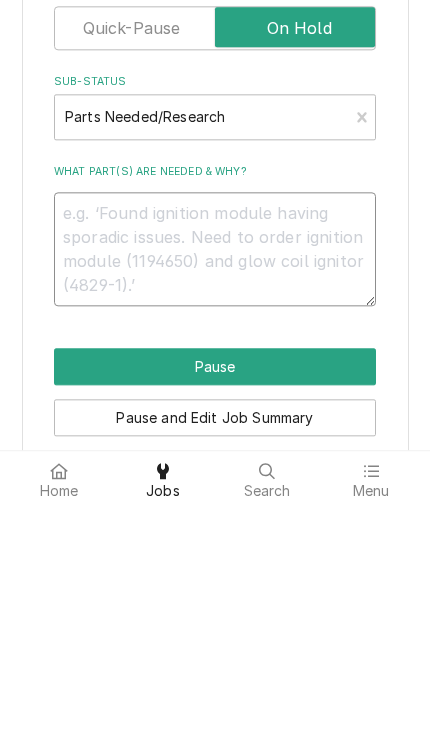 type on "x" 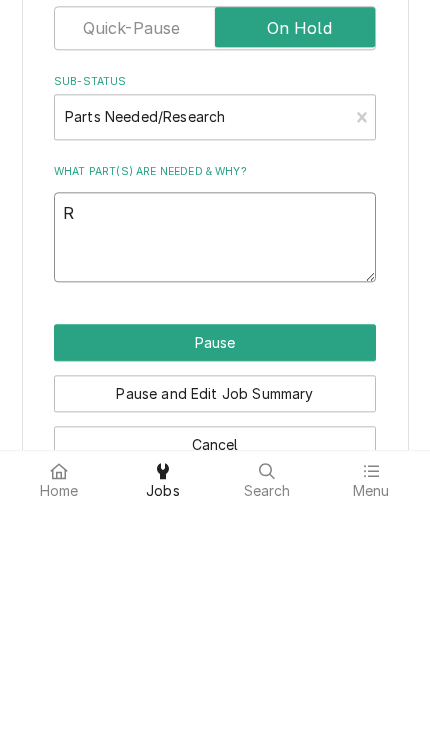 type on "Re" 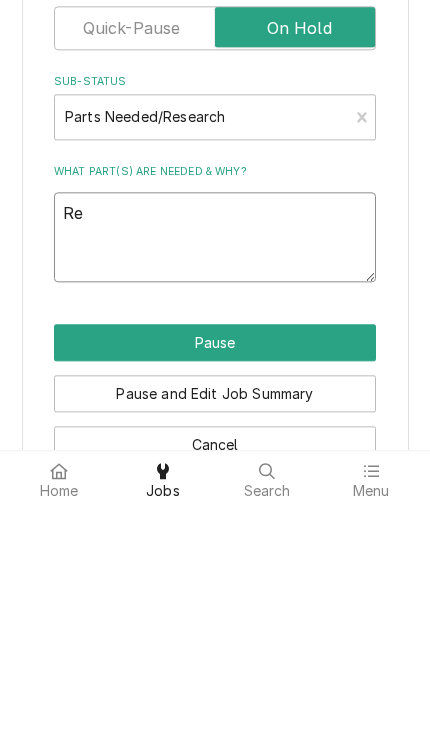 type on "x" 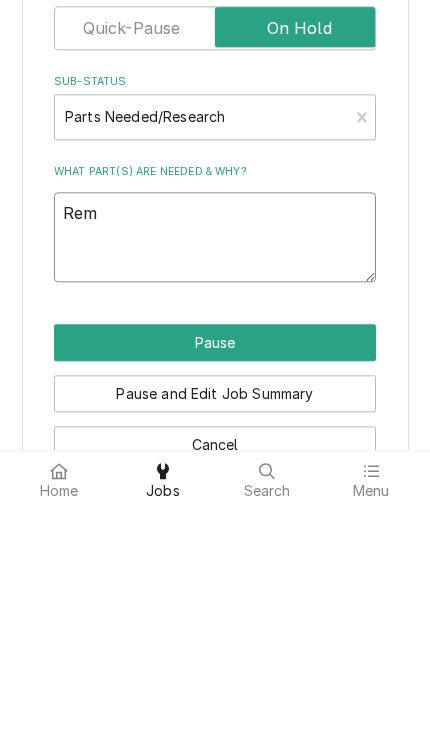 type on "x" 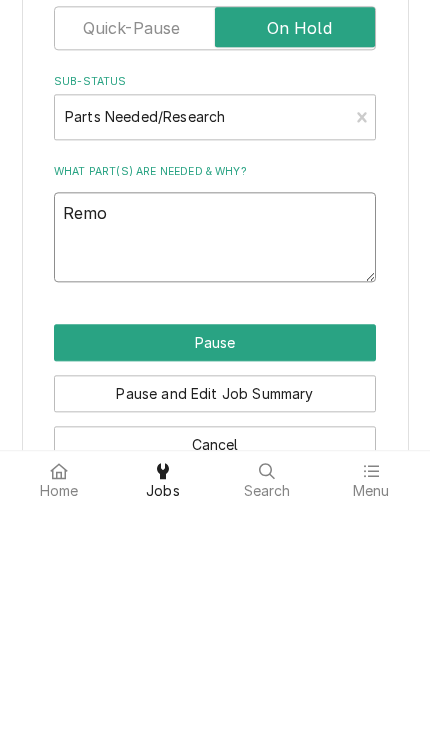 type on "x" 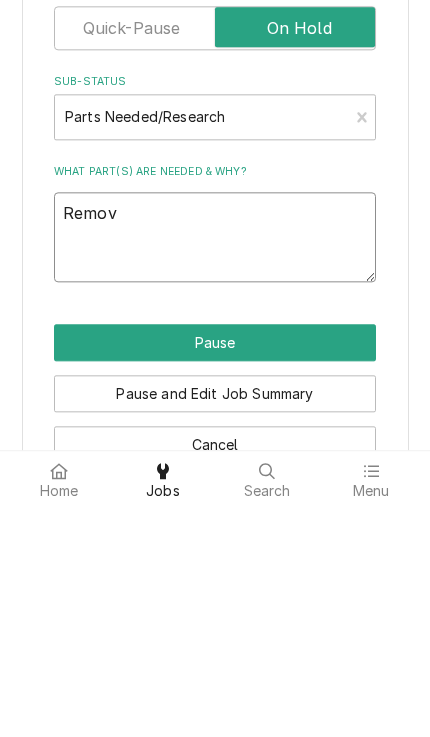 type on "x" 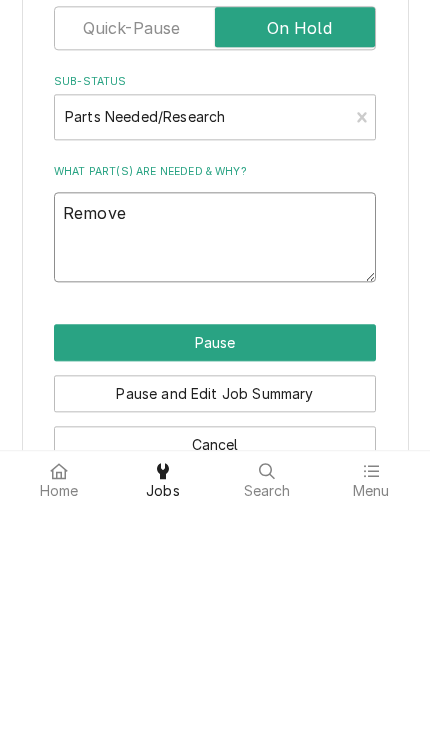 type on "x" 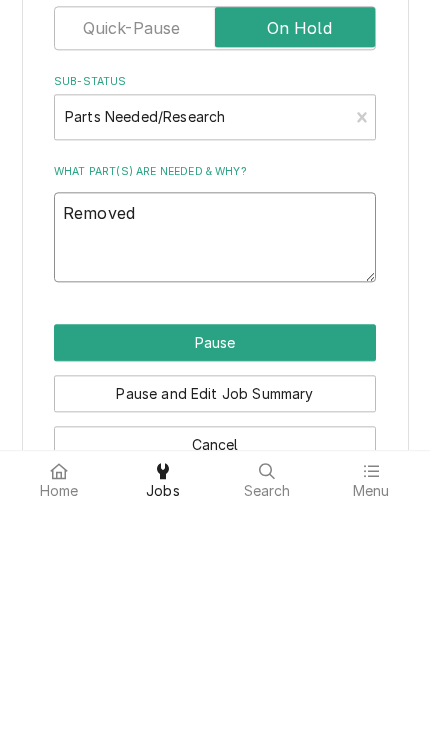 type on "x" 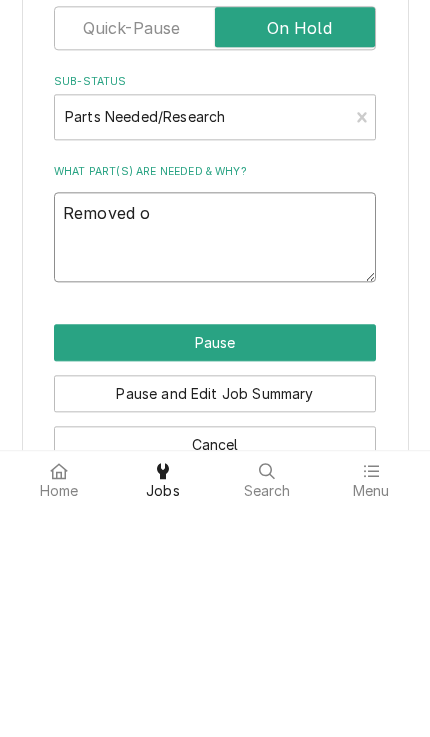 type on "x" 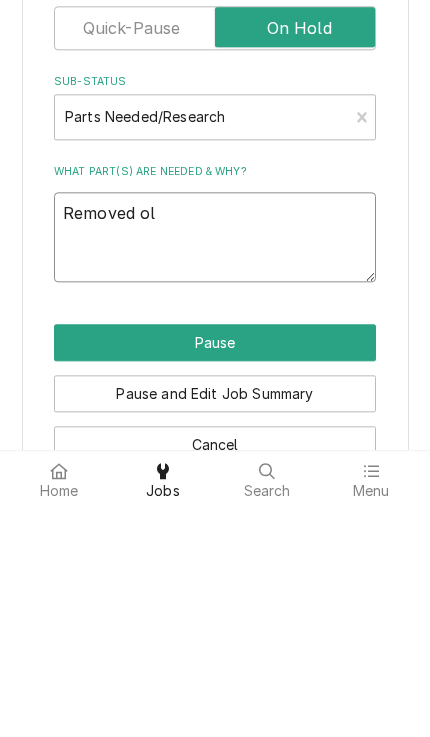 type on "Removed old" 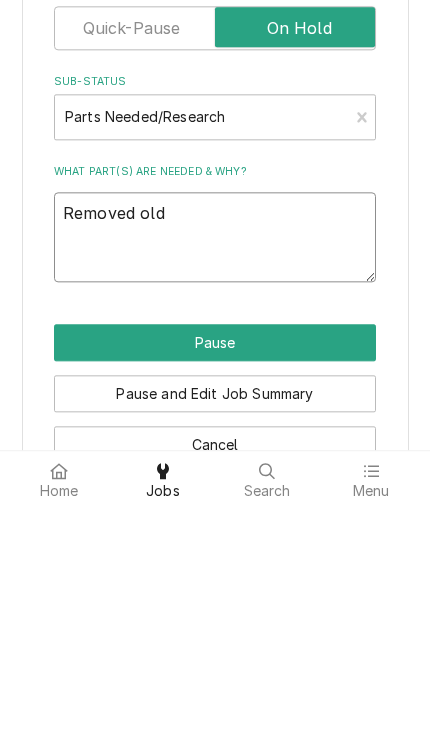 type on "x" 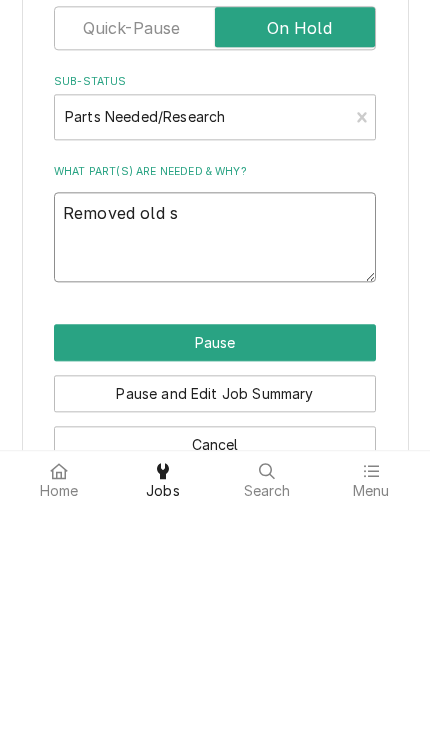 type on "x" 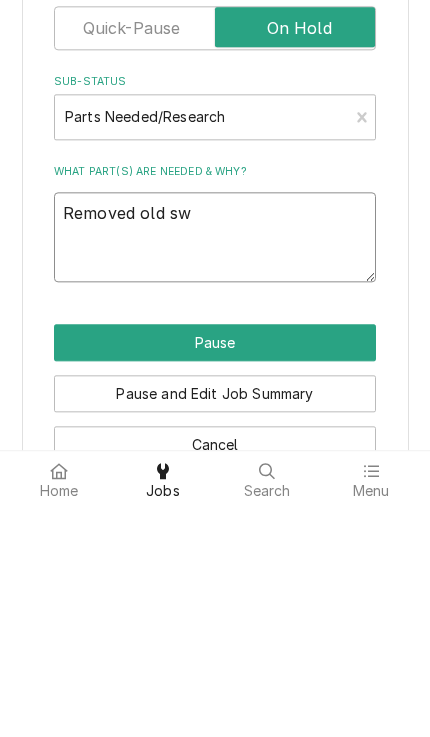 type on "x" 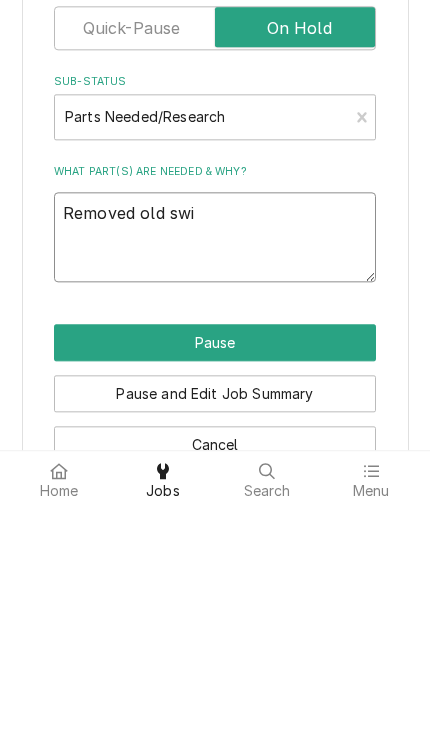type on "x" 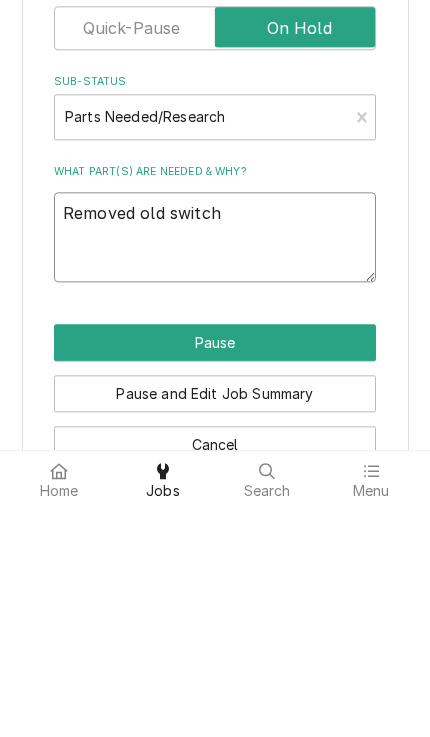 type on "x" 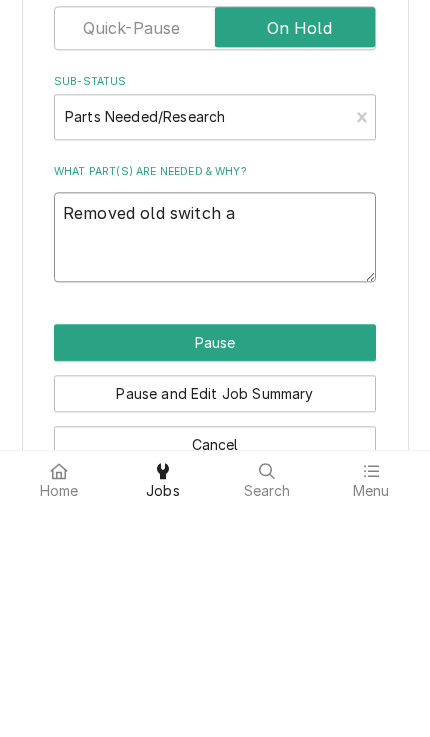 type on "x" 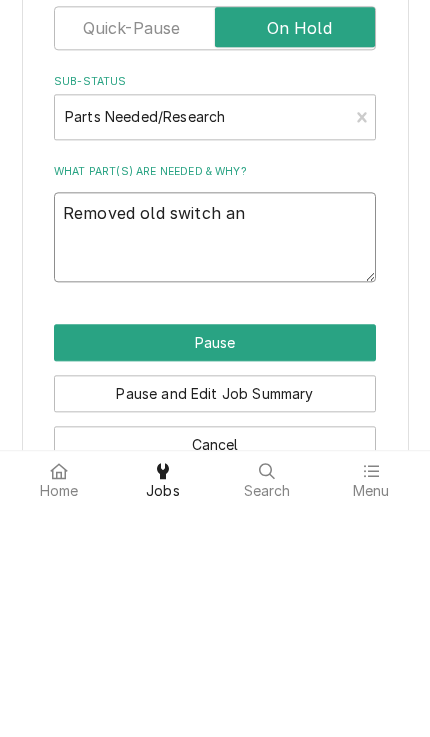 type on "x" 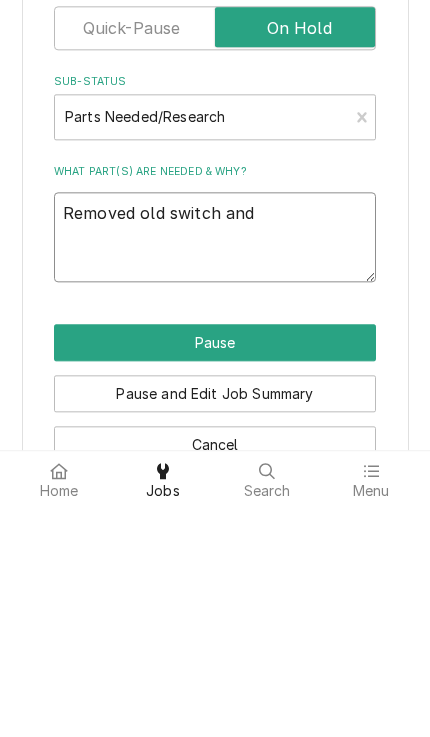 type on "x" 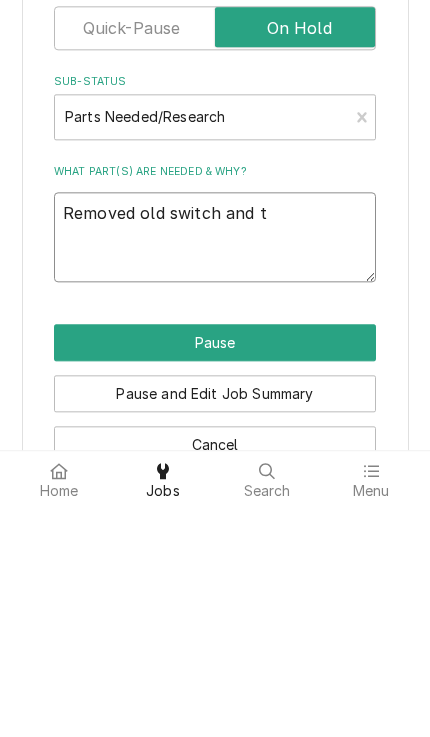 type on "x" 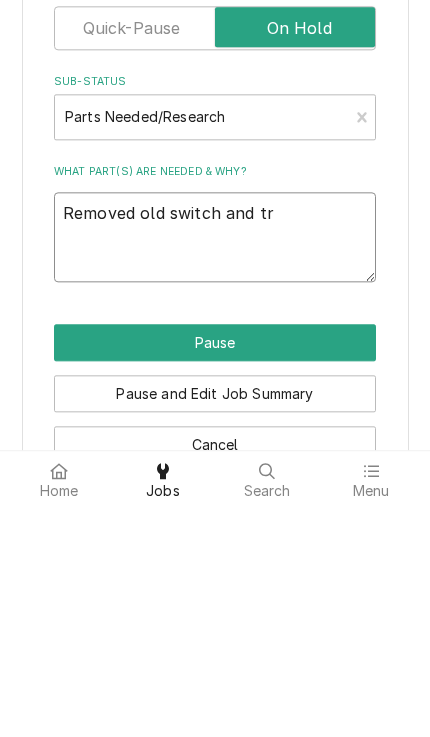 type on "x" 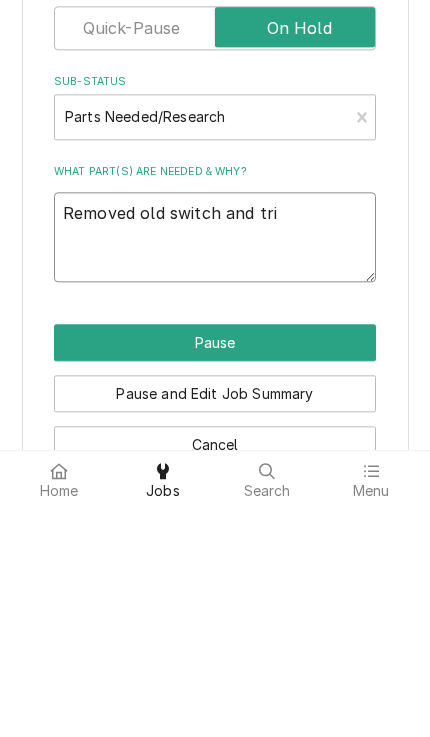 type on "x" 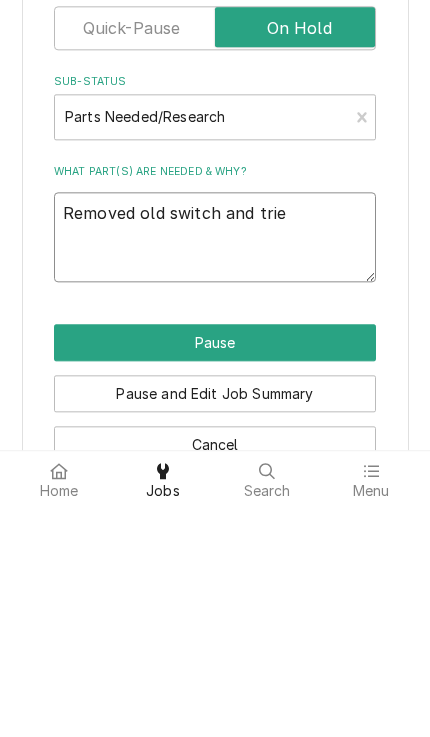type on "x" 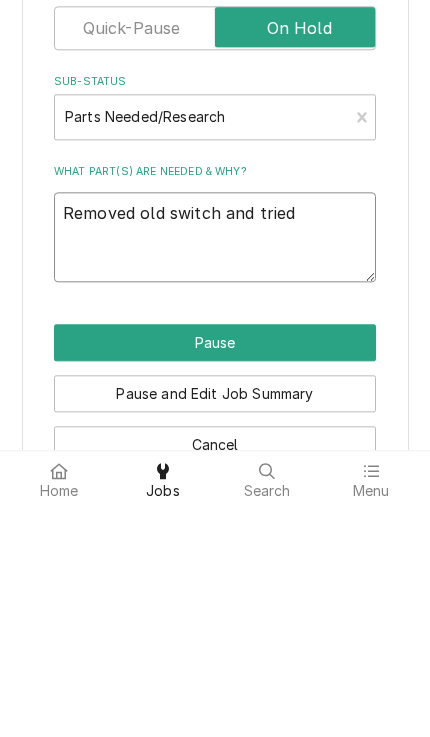 type on "x" 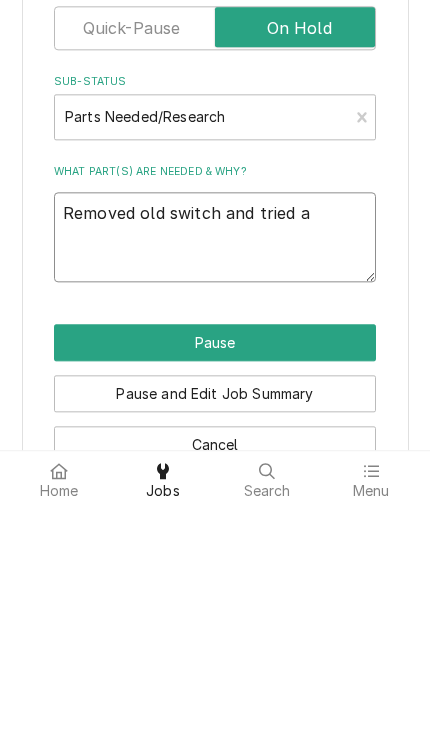 type on "x" 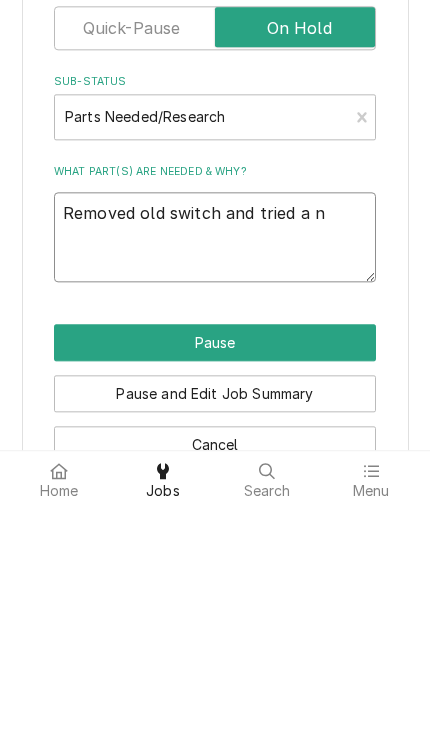 type on "x" 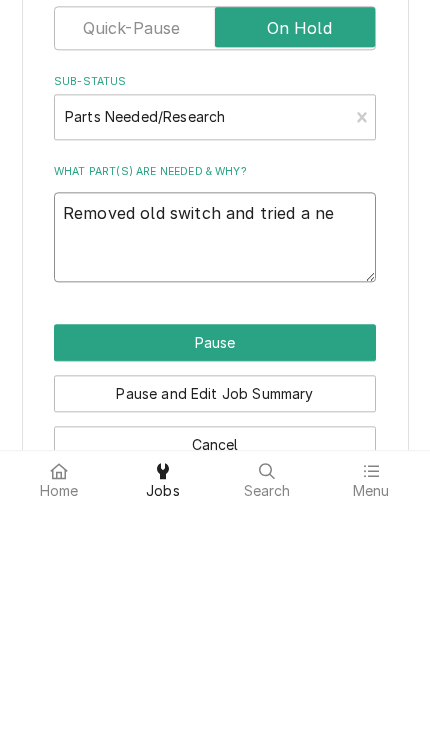 type on "x" 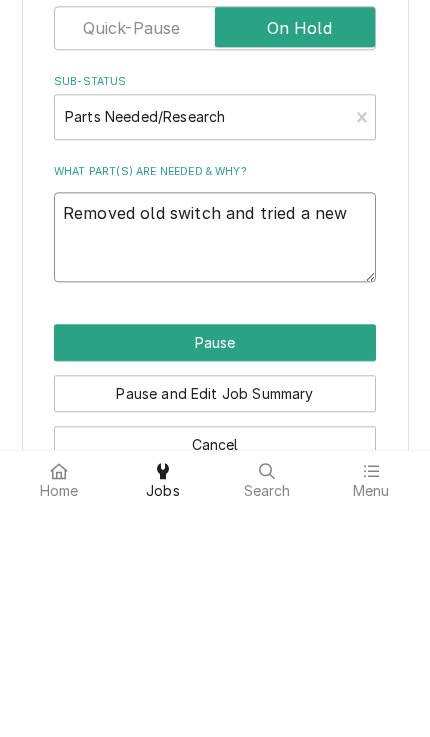 type on "Removed old switch and tried a new" 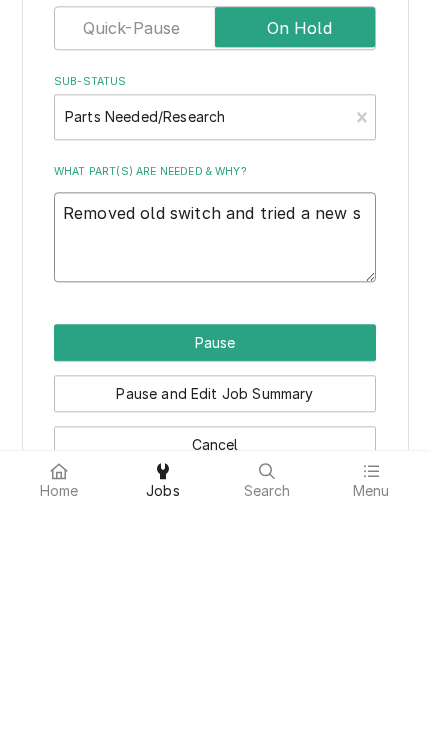 type on "x" 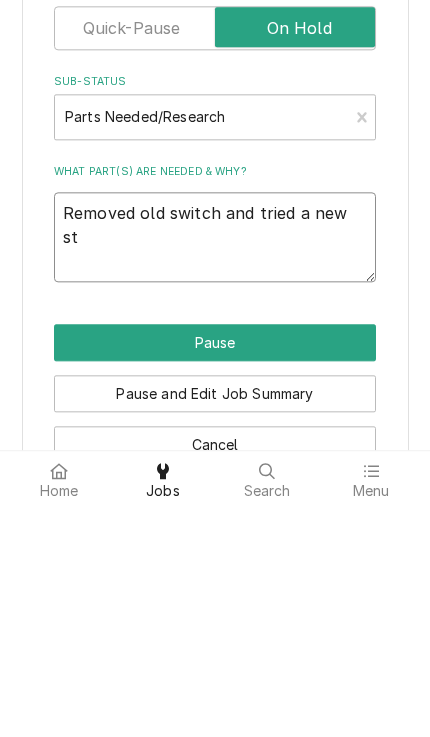 type on "x" 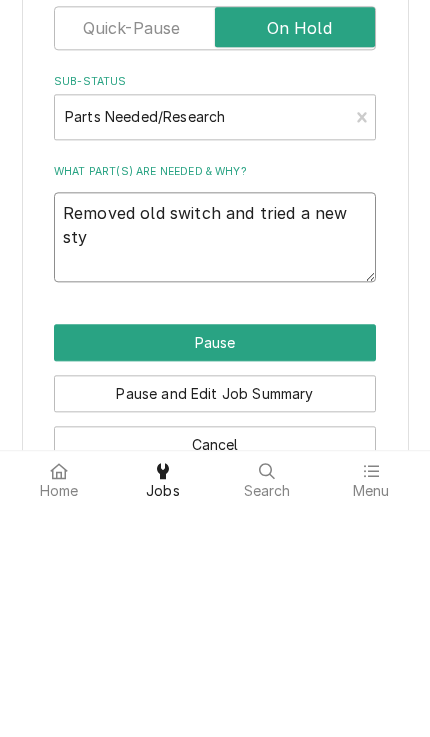 type on "x" 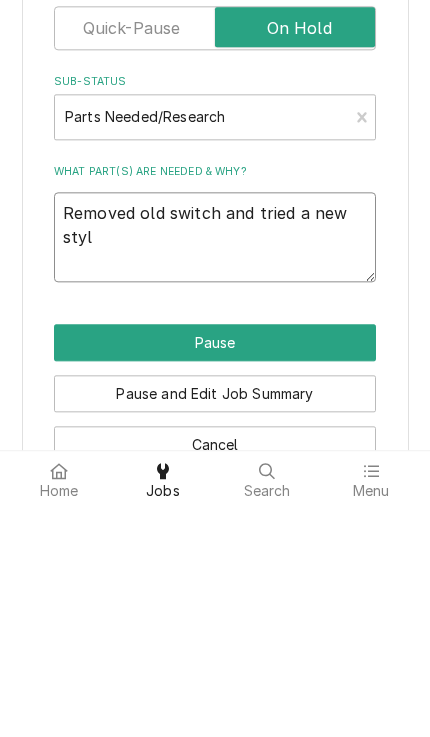 type on "x" 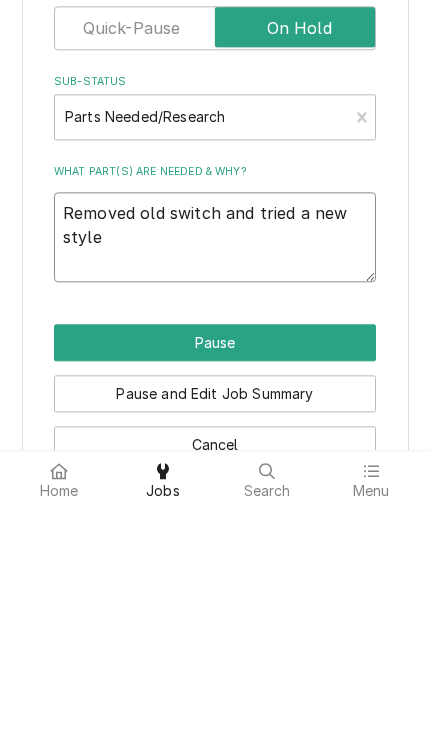 type on "Removed old switch and tried a new style" 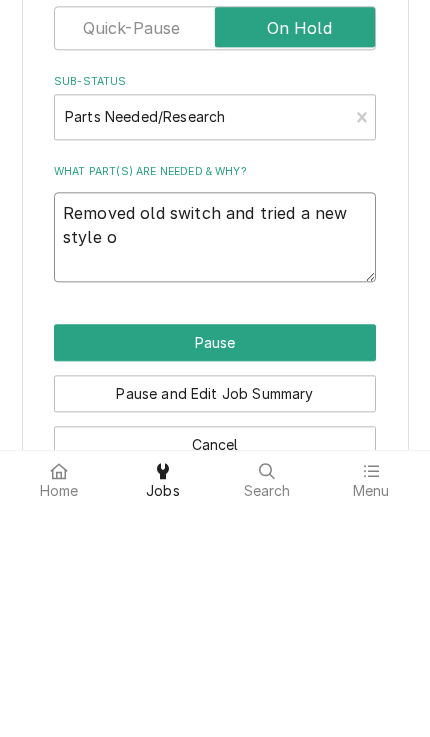 type on "Removed old switch and tried a new style of" 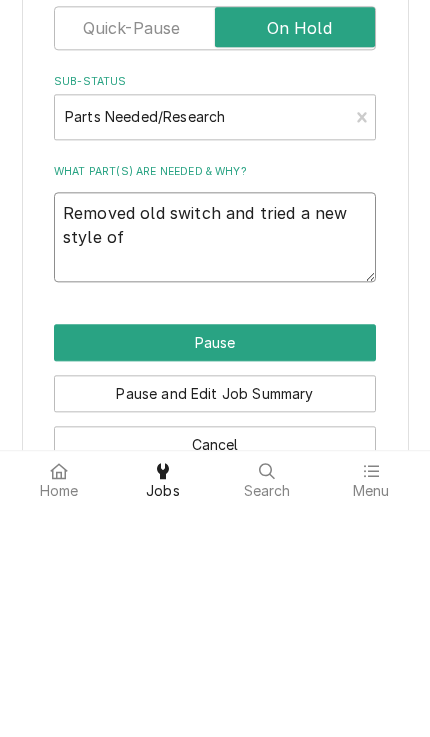 type on "x" 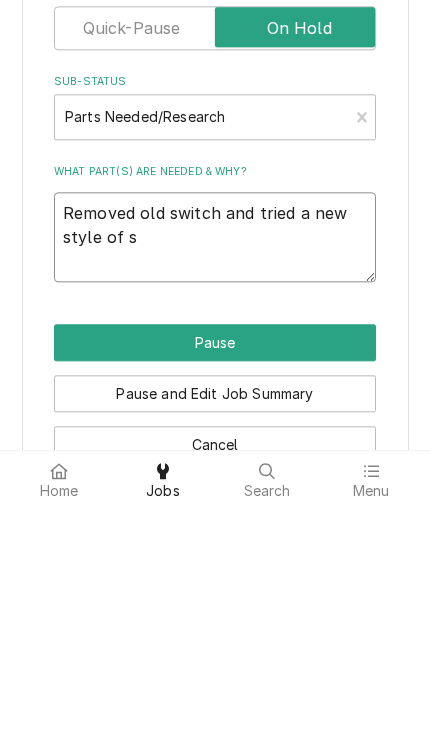 type on "Removed old switch and tried a new style of sw" 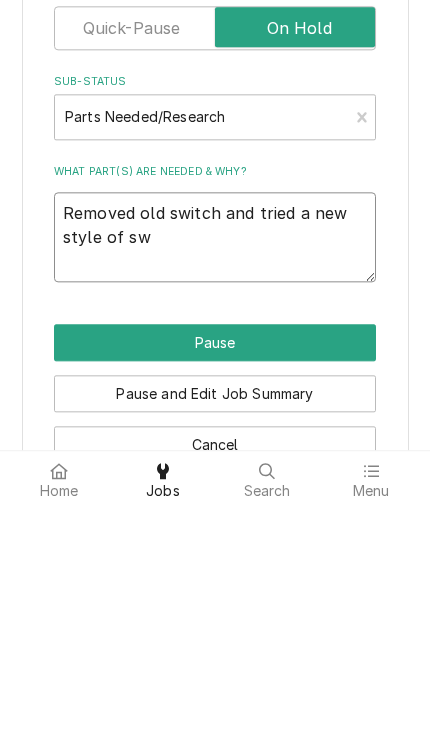 type on "x" 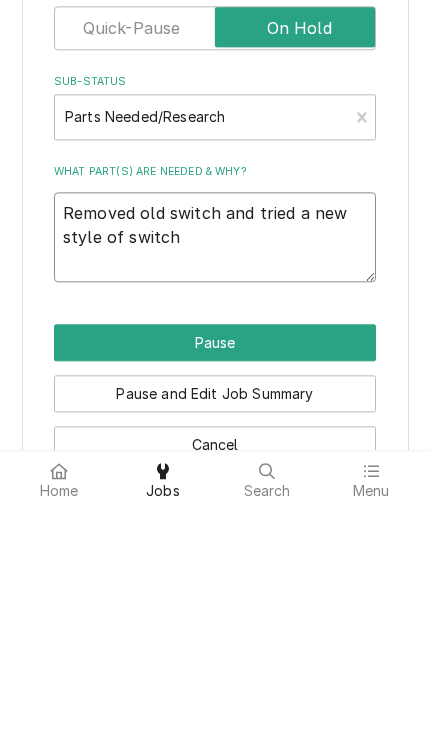 type on "x" 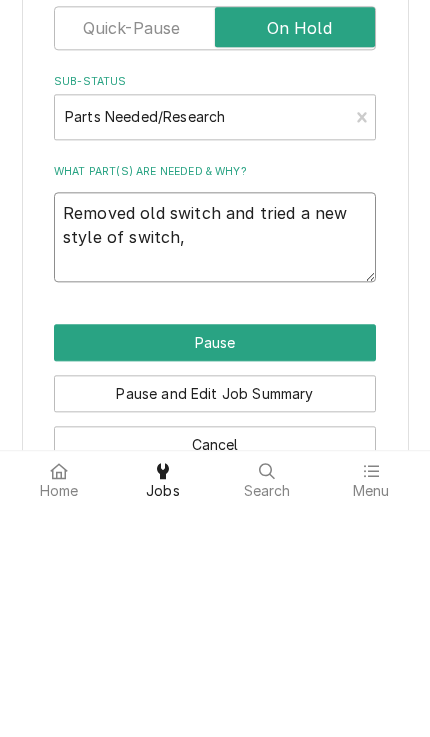 type on "x" 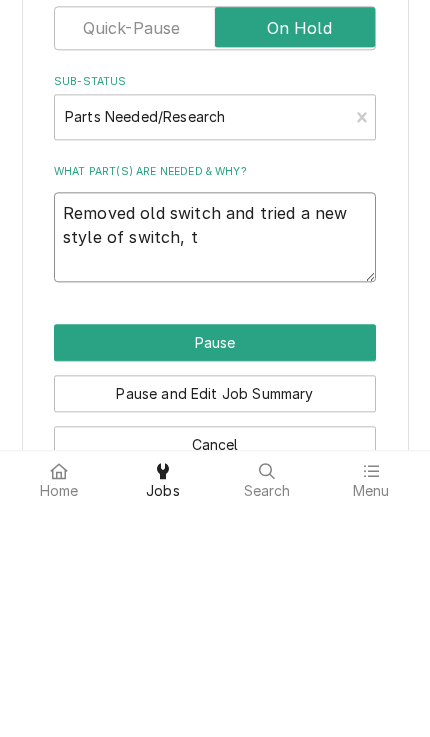 type on "x" 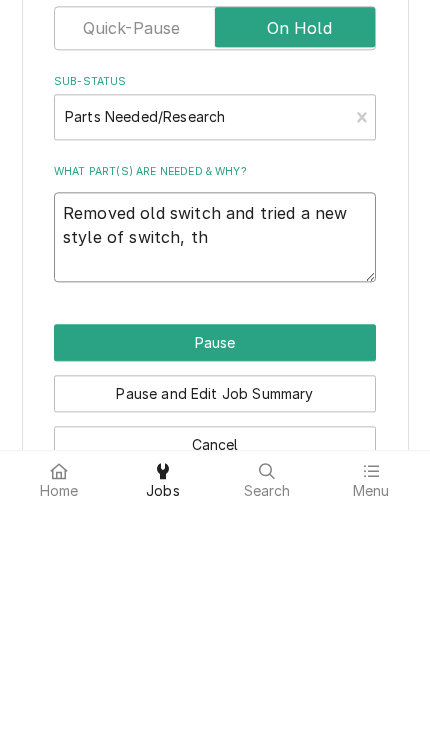type on "x" 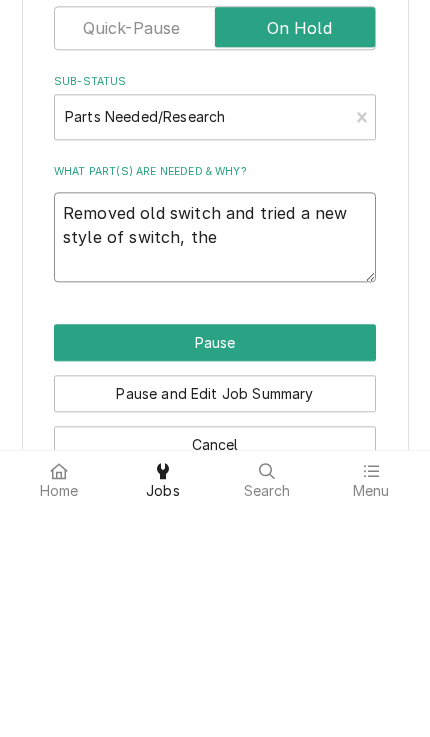 type on "x" 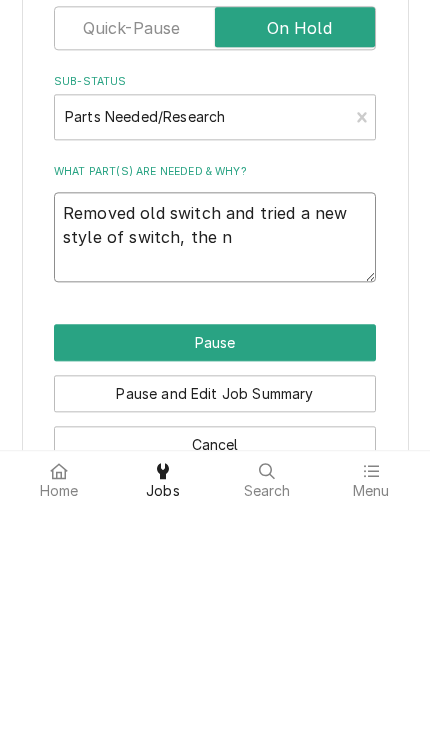 type on "Removed old switch and tried a new style of switch, the ne" 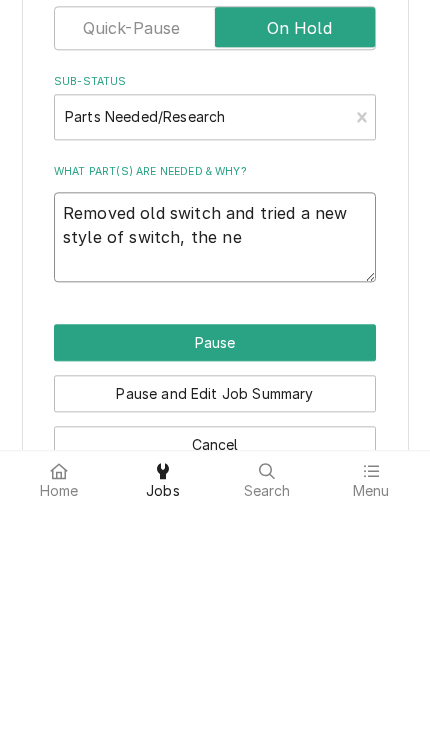 type on "x" 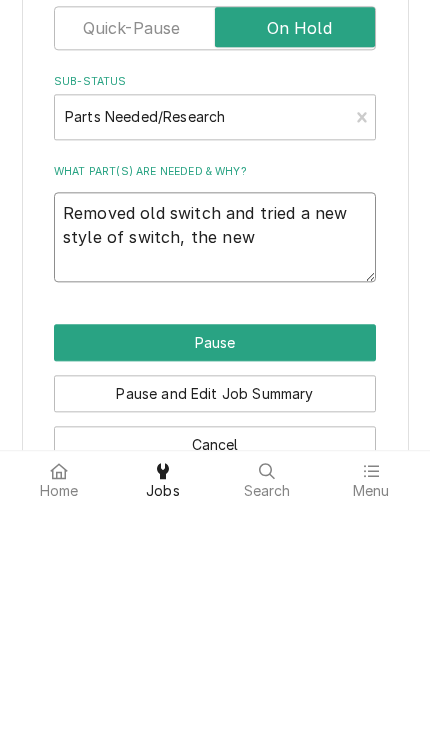 type on "x" 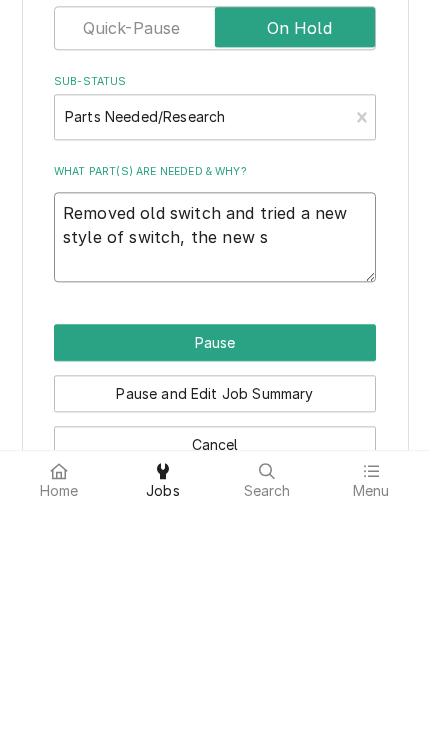 type on "x" 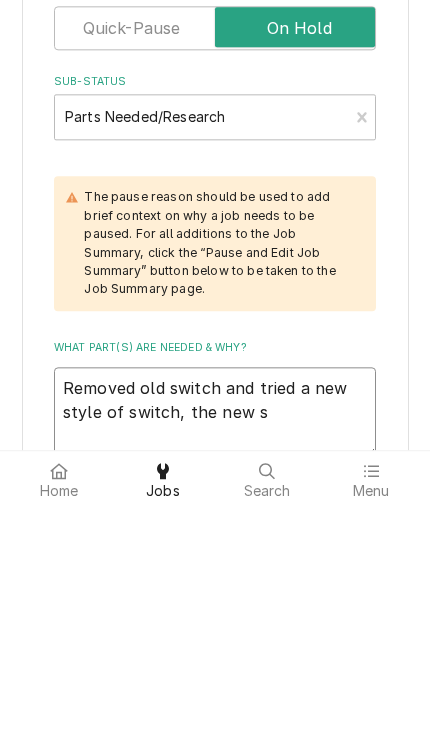 type on "Removed old switch and tried a new style of switch, the new sw" 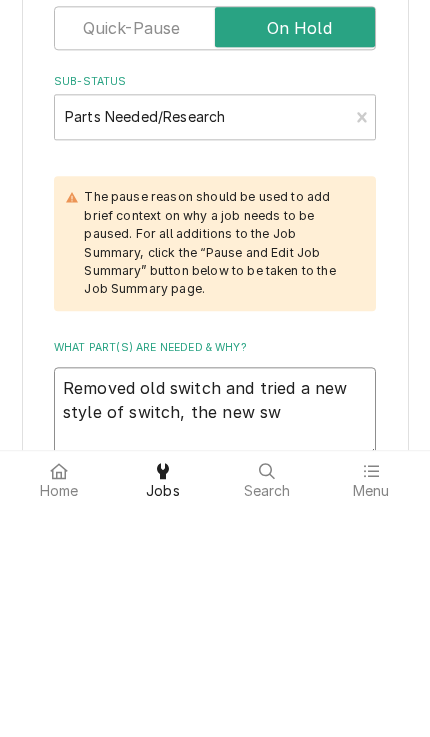 type on "x" 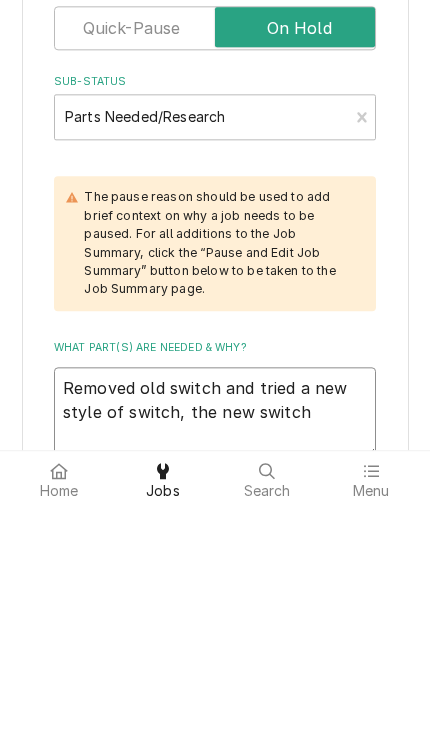 type on "x" 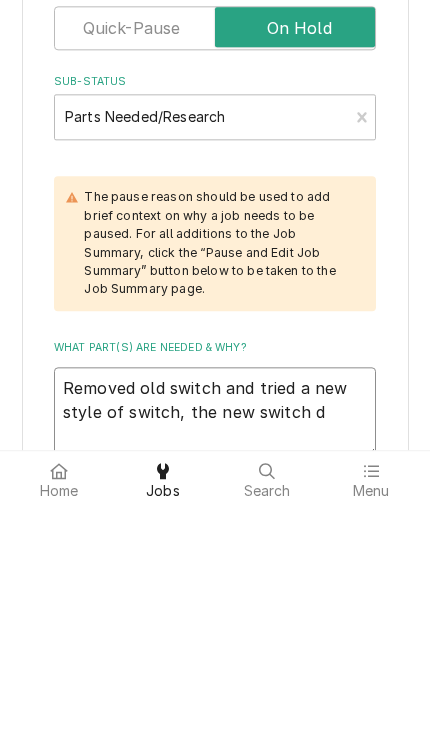type on "x" 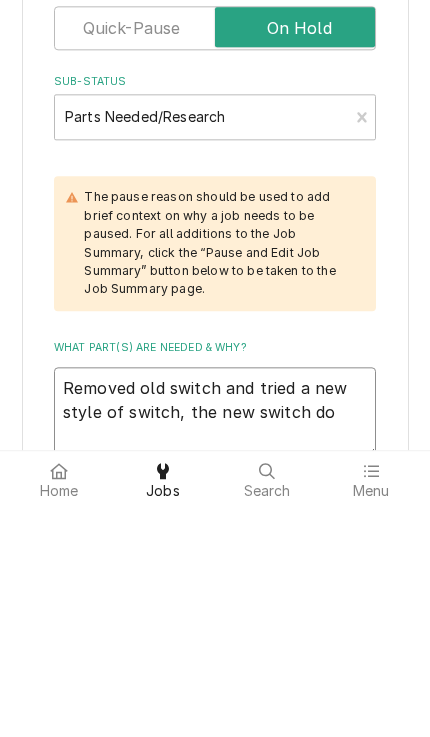 type on "x" 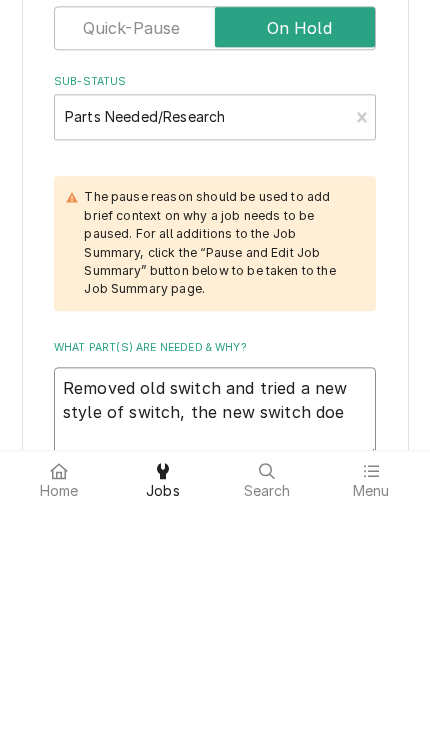 type on "x" 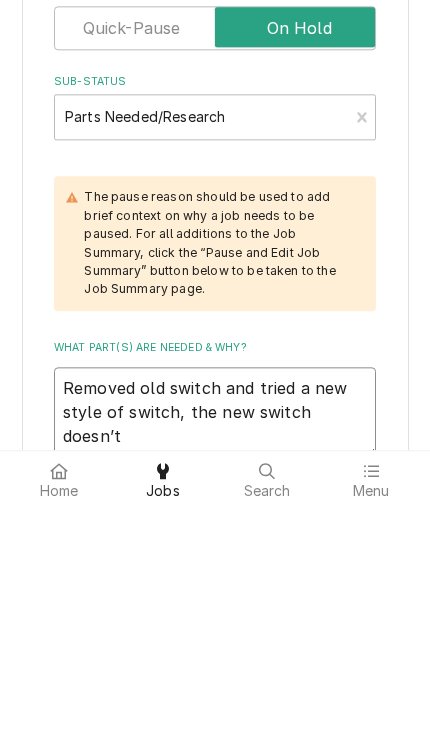 type on "x" 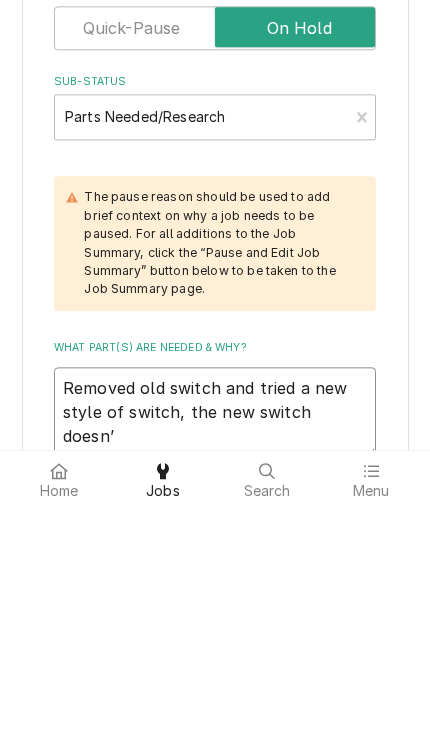 type on "x" 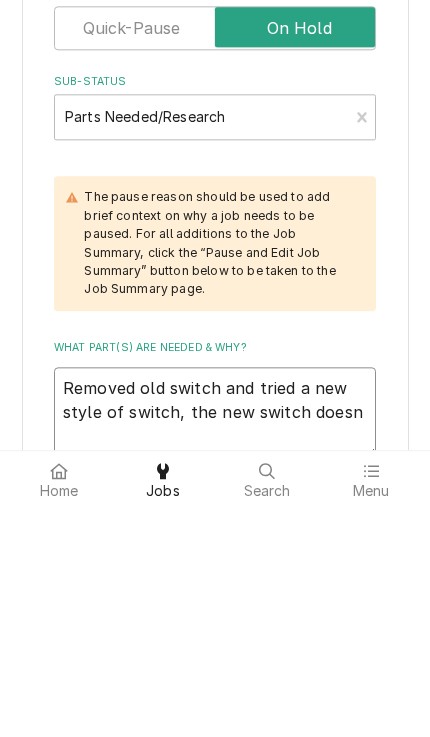 type on "x" 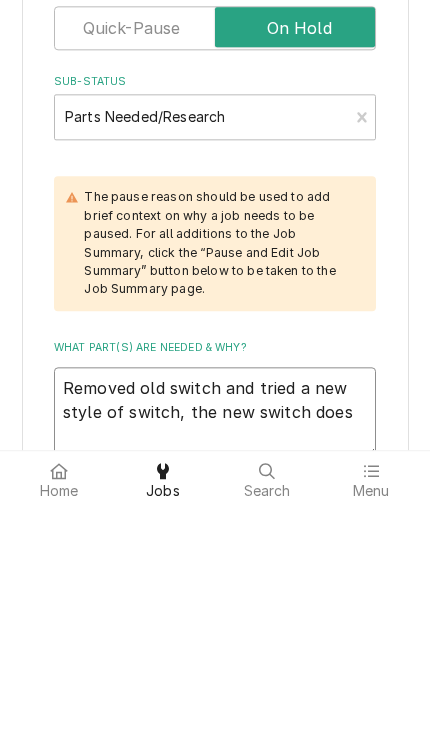 type on "x" 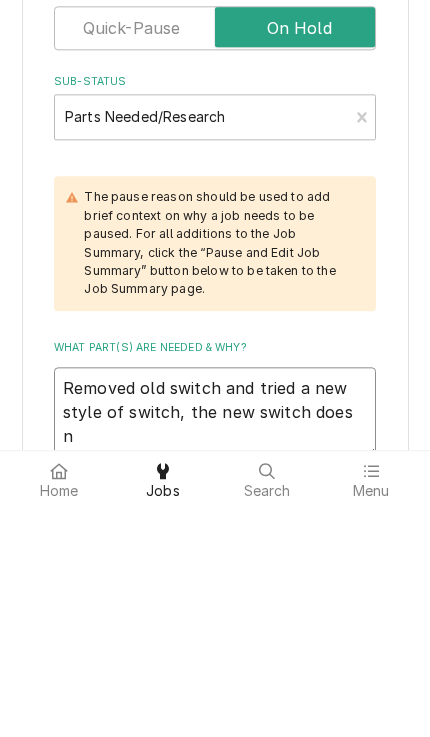 type on "x" 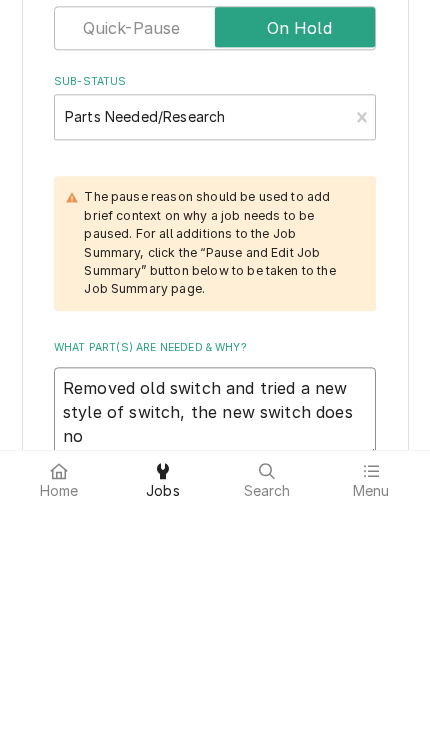 type on "x" 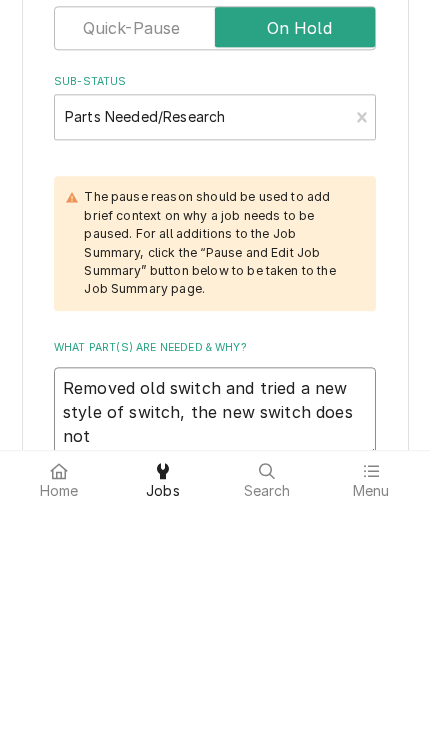 type on "x" 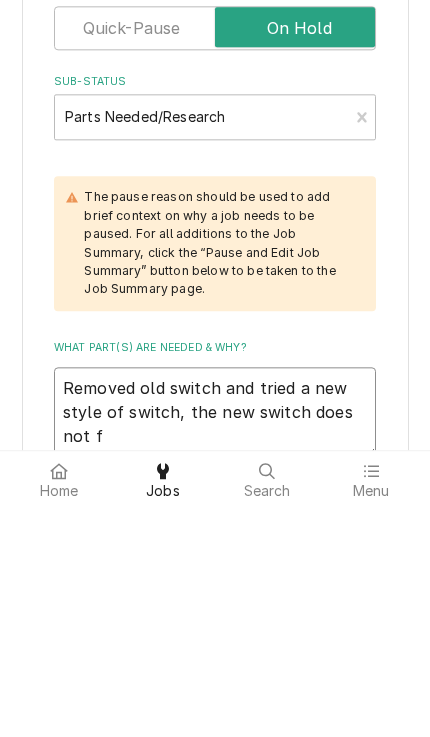 type on "x" 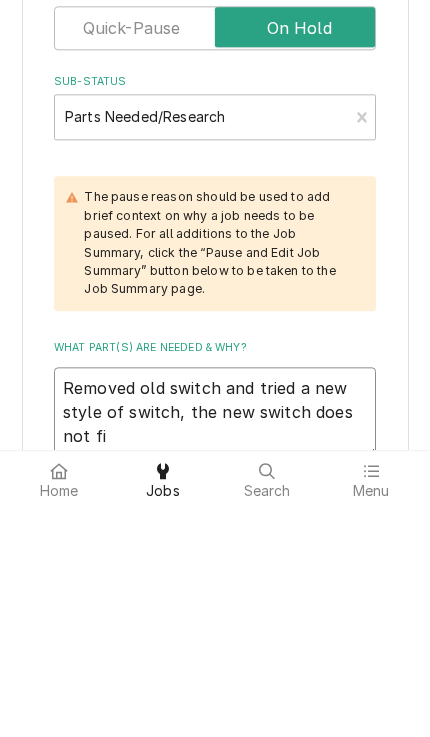 type on "x" 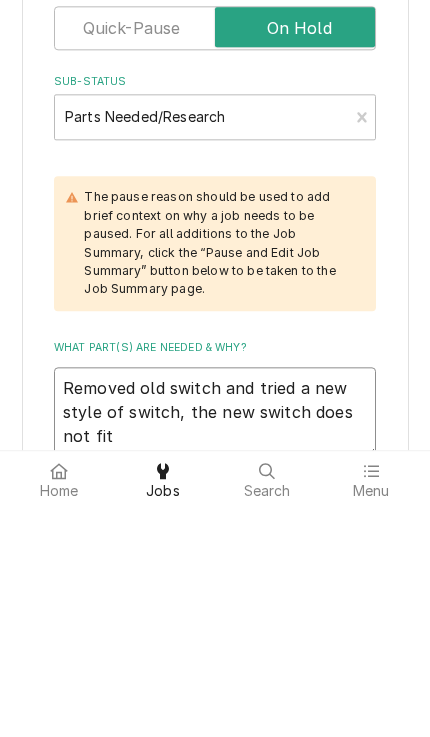type on "x" 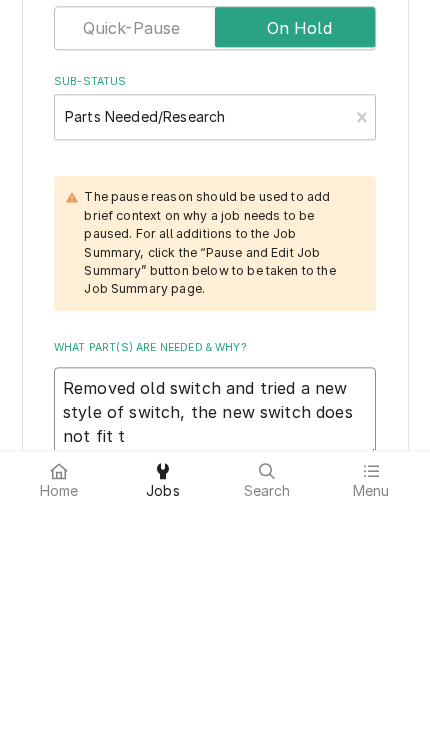 type on "x" 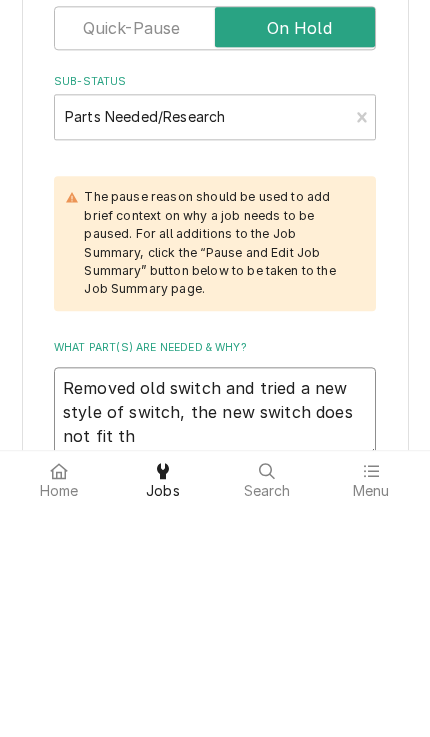 type on "x" 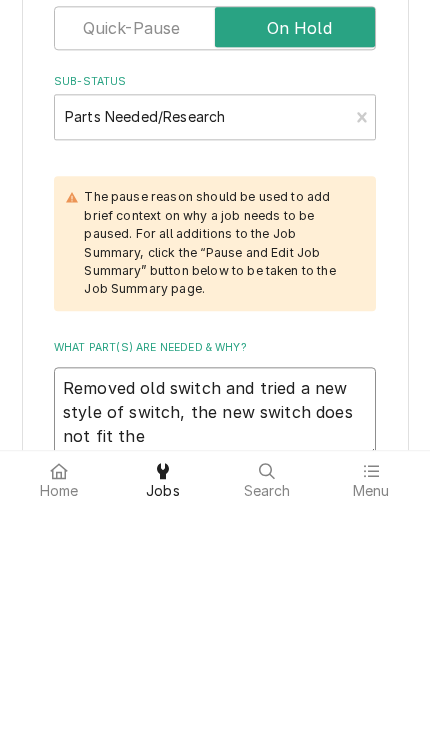 type on "x" 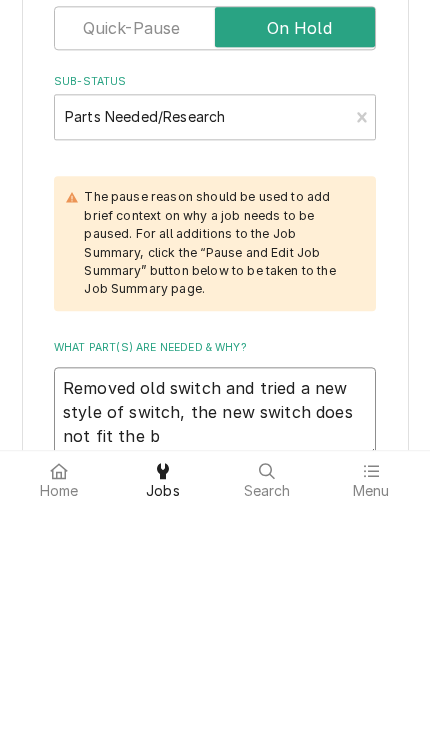 type on "x" 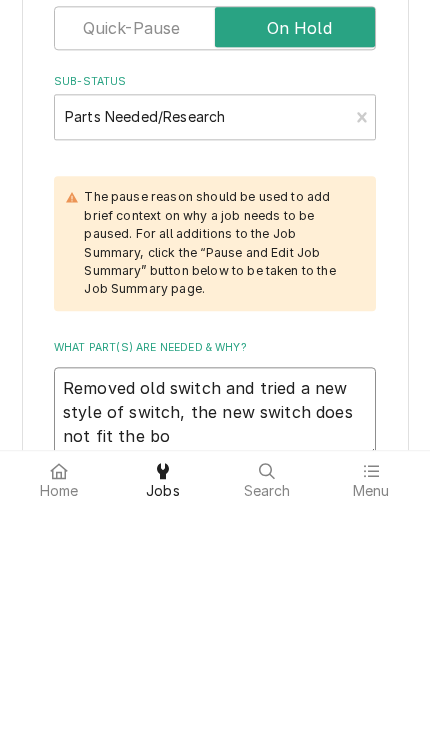 type on "x" 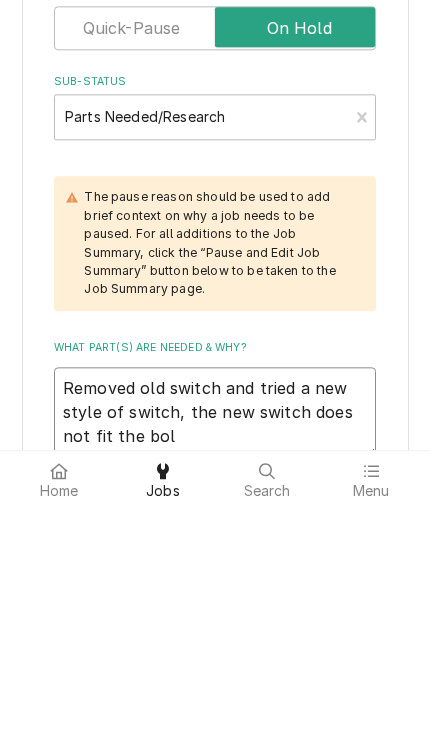 type on "x" 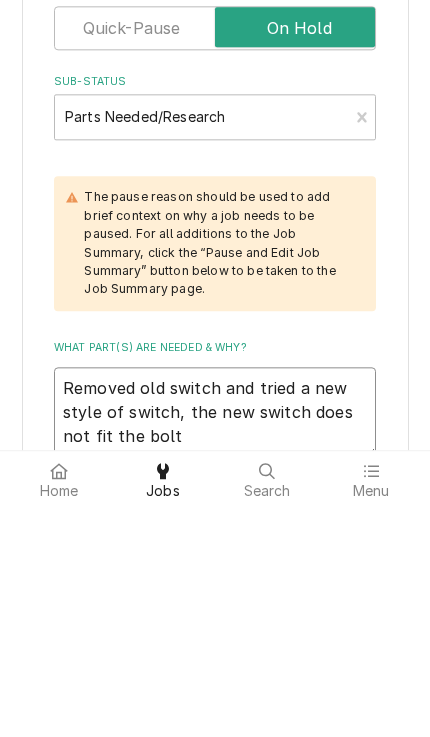 type on "x" 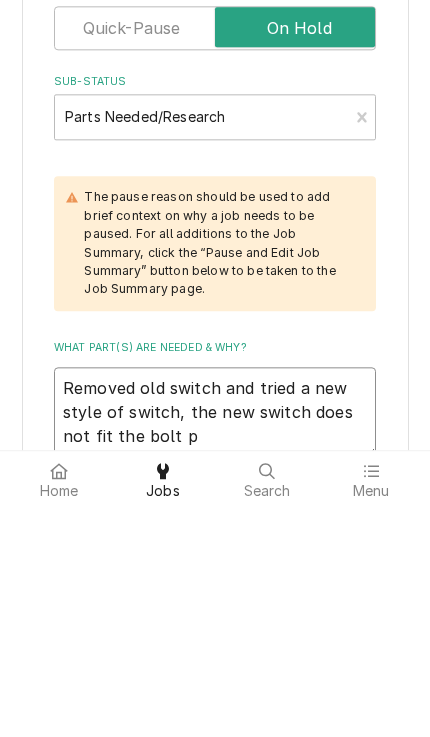 type on "Removed old switch and tried a new style of switch, the new switch does not fit the bolt pa" 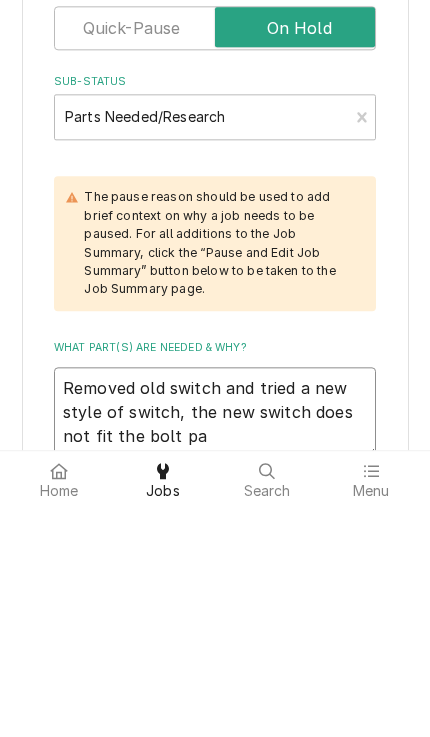 type on "x" 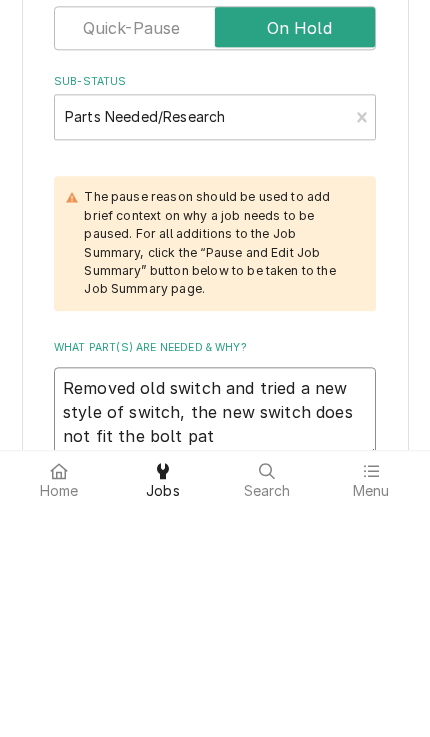 type on "x" 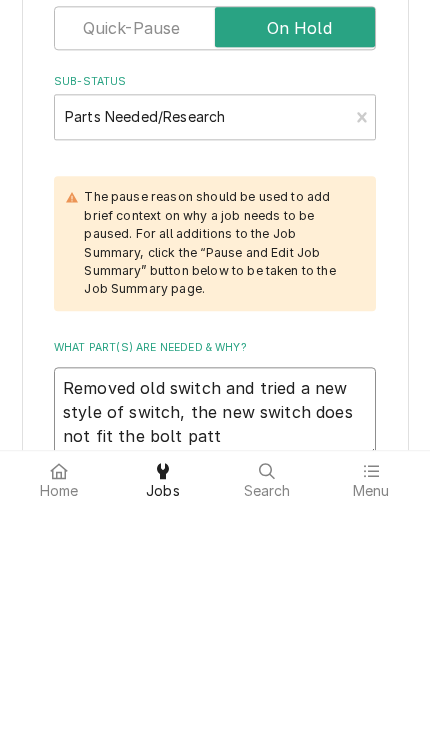 type on "x" 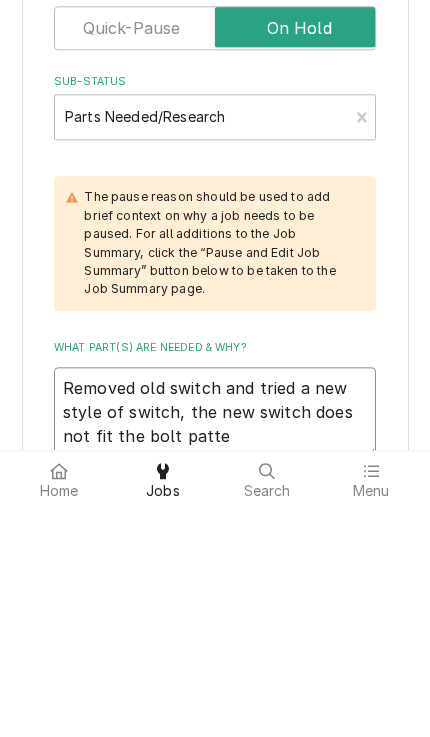 type on "x" 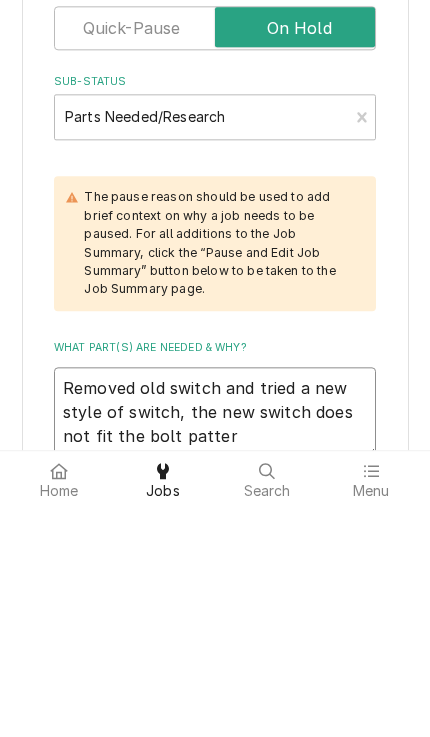 type on "x" 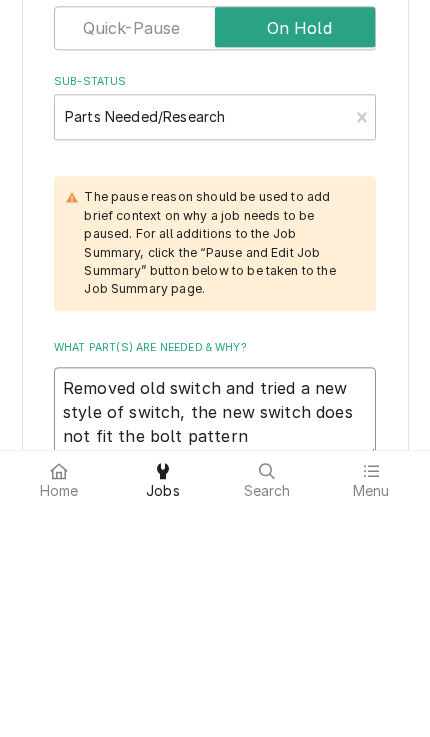 type on "x" 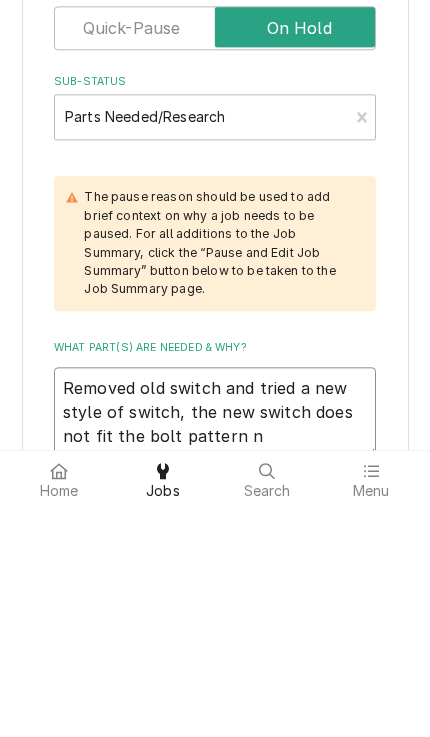 type on "x" 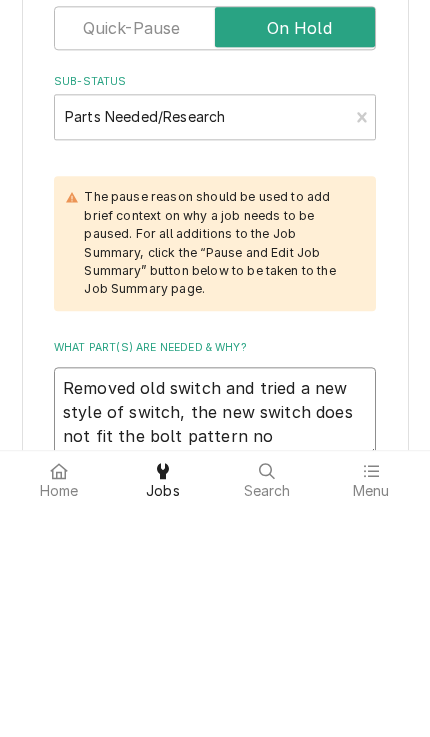 type on "x" 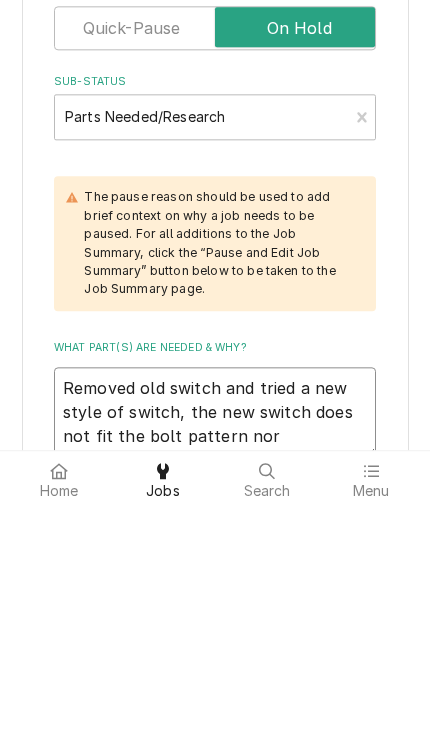 type on "x" 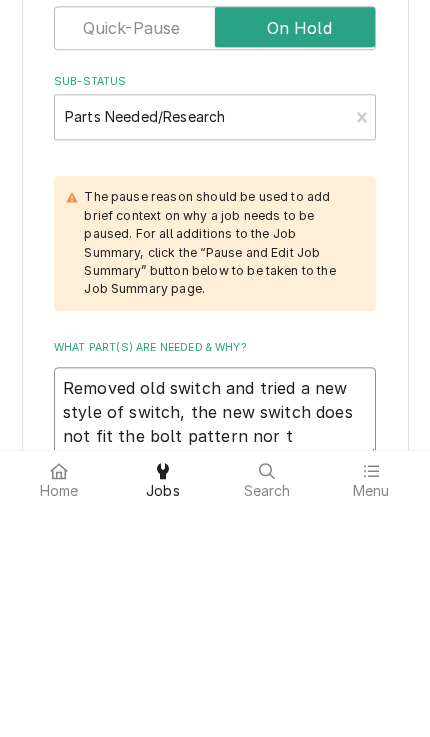 type on "Removed old switch and tried a new style of switch, the new switch does not fit the bolt pattern nor th" 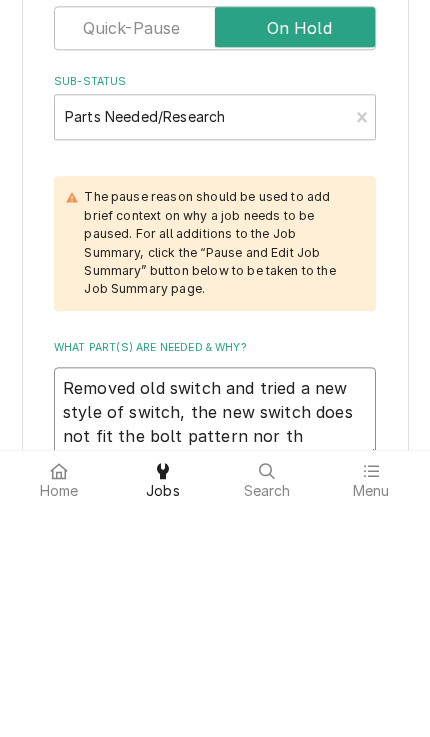type on "Removed old switch and tried a new style of switch, the new switch does not fit the bolt pattern nor the" 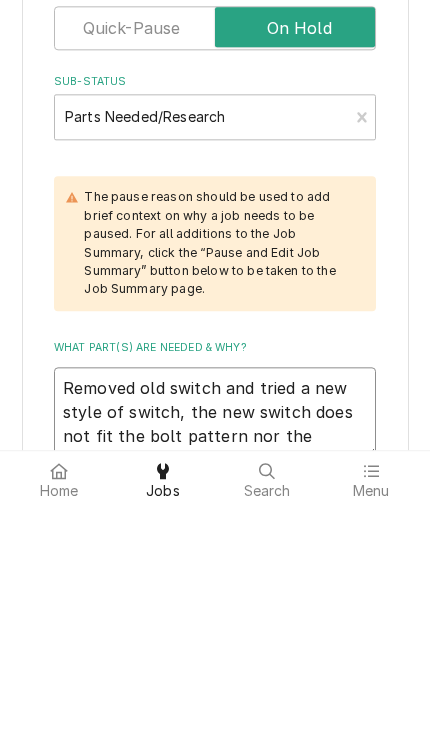 type on "x" 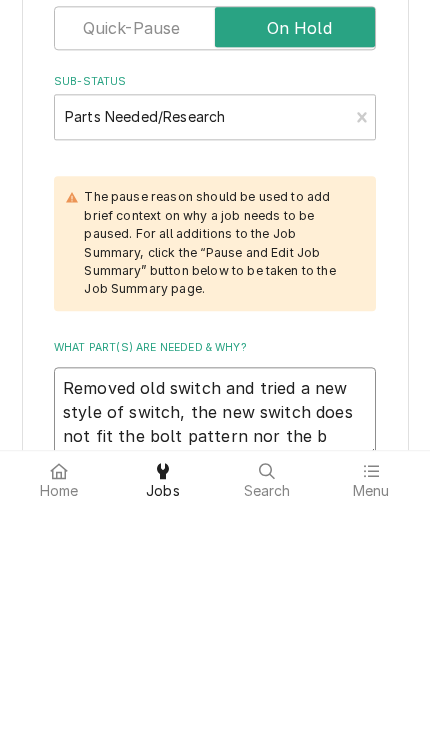 type on "x" 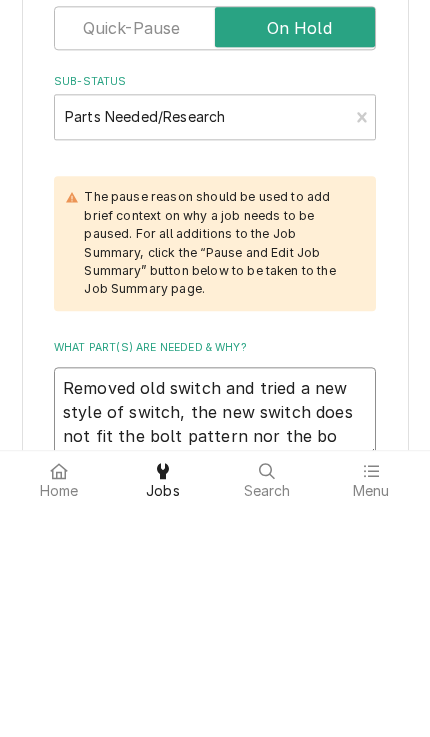 type on "x" 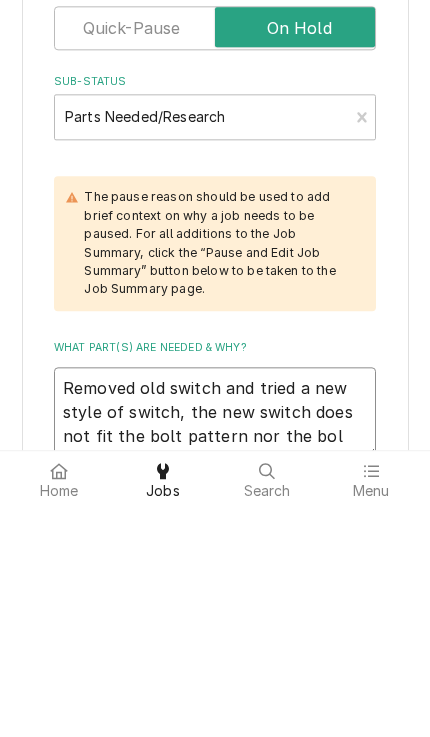 type on "x" 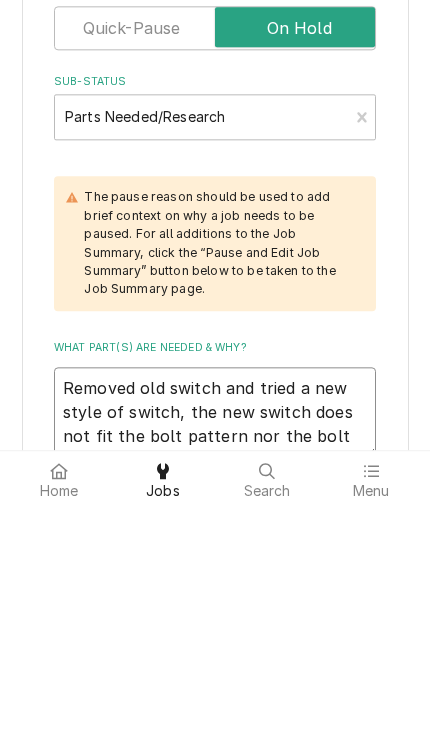type on "x" 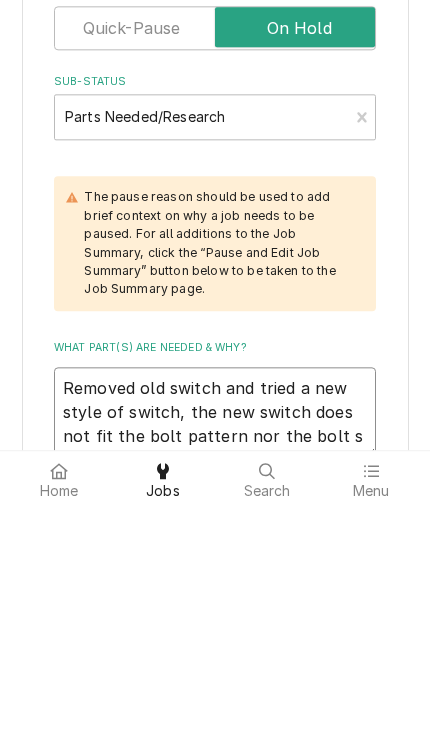type on "x" 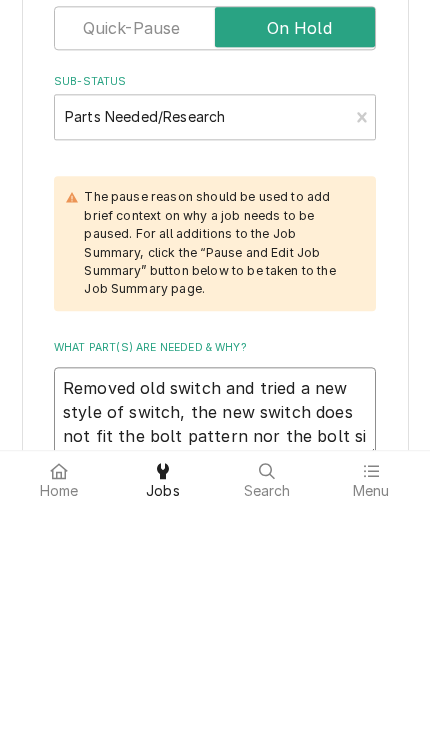 type on "x" 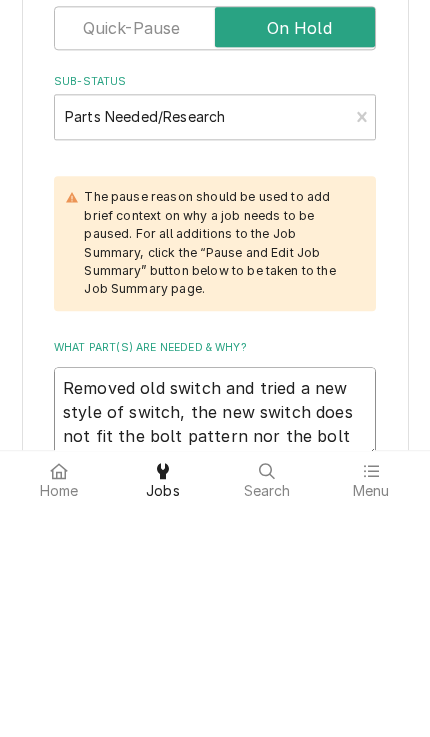 type on "Removed old switch and tried a new style of switch, the new switch does not fit the bolt pattern nor the bolt size" 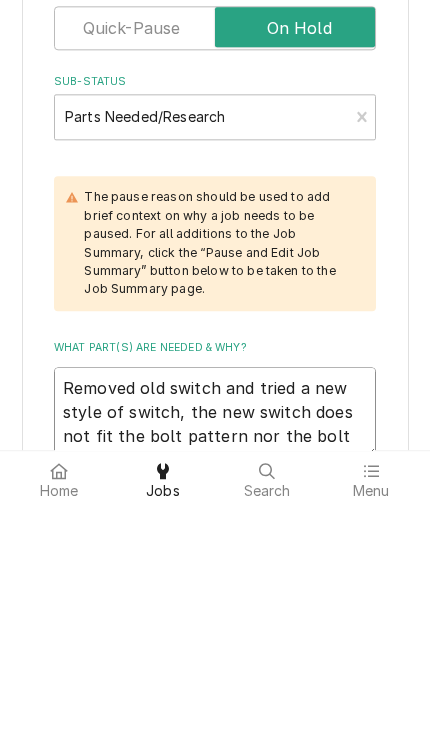 type on "Removed old switch and tried a new style of switch, the new switch does not fit the bolt pattern nor the bolt size" 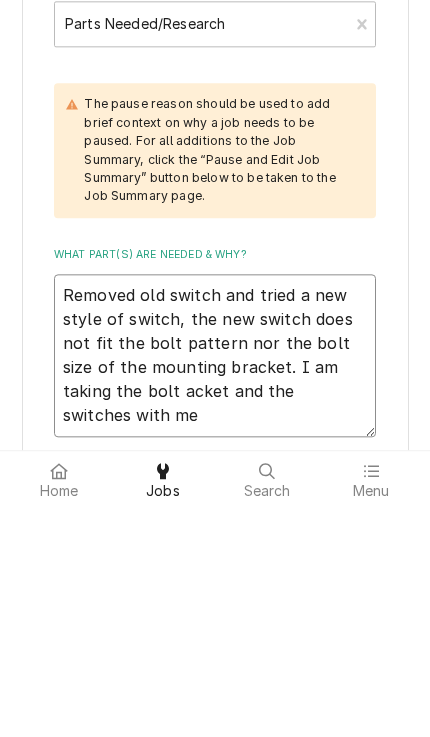 scroll, scrollTop: 542, scrollLeft: 0, axis: vertical 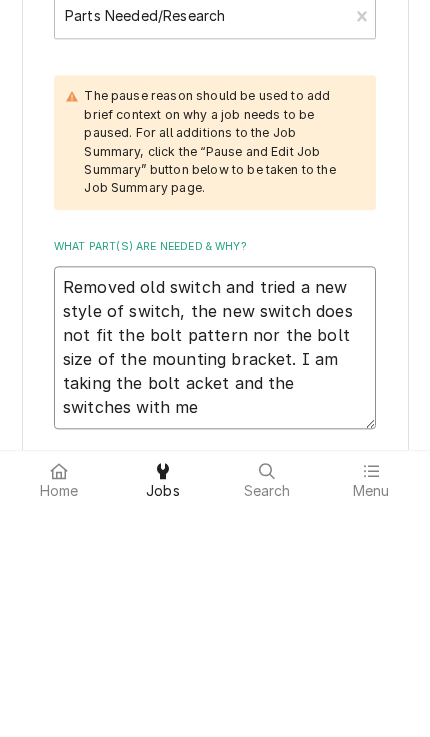 click on "Removed old switch and tried a new style of switch, the new switch does not fit the bolt pattern nor the bolt size of the mounting bracket. I am taking the bolt acket and the switches with me" at bounding box center (215, 577) 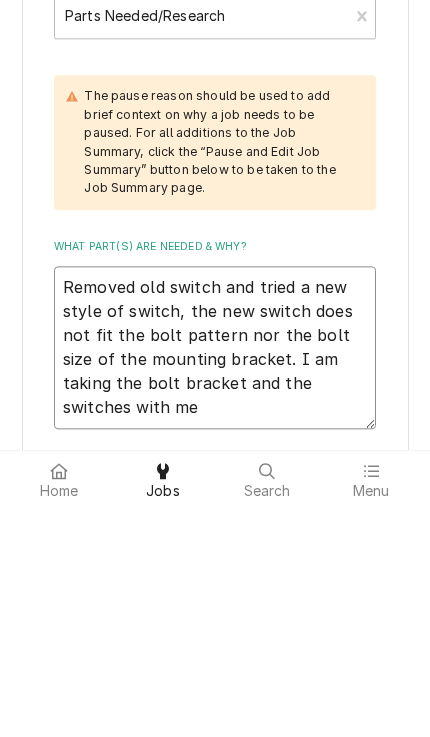 click on "Removed old switch and tried a new style of switch, the new switch does not fit the bolt pattern nor the bolt size of the mounting bracket. I am taking the bolt bracket and the switches with me" at bounding box center [215, 577] 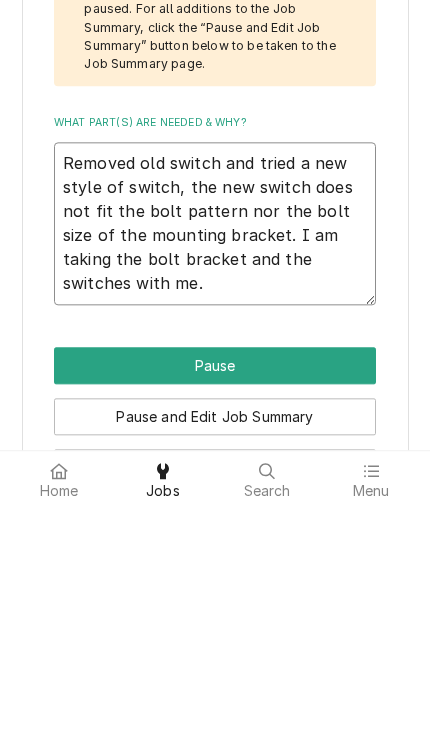scroll, scrollTop: 669, scrollLeft: 0, axis: vertical 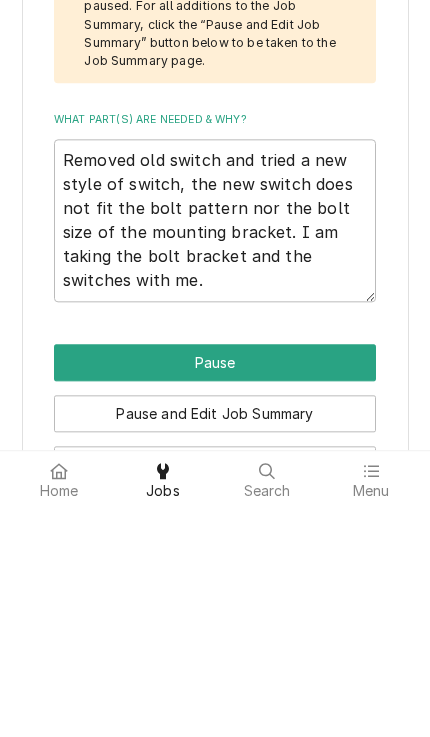click on "Pause" at bounding box center (215, 592) 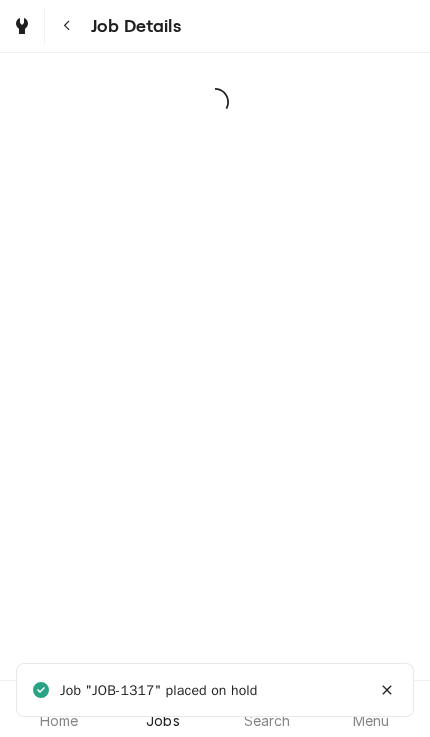 scroll, scrollTop: 0, scrollLeft: 0, axis: both 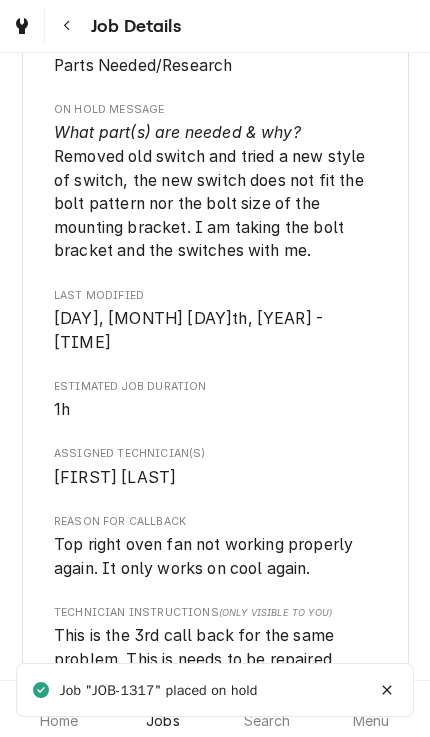click 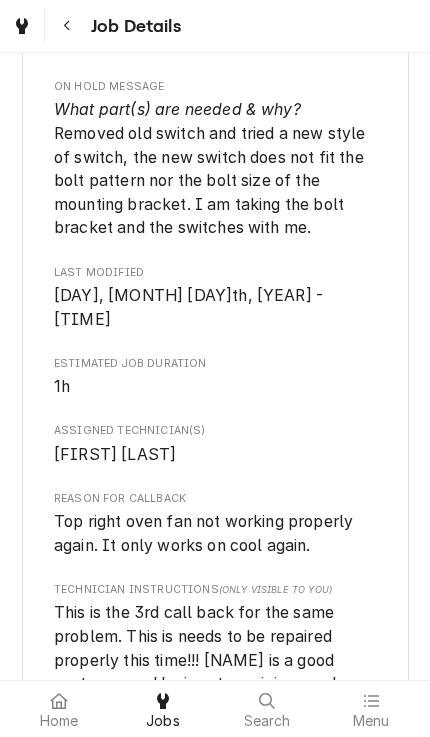 scroll, scrollTop: 1148, scrollLeft: 0, axis: vertical 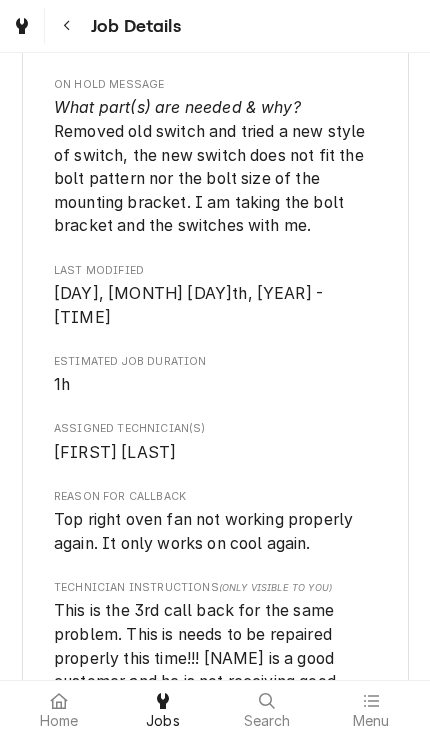 click 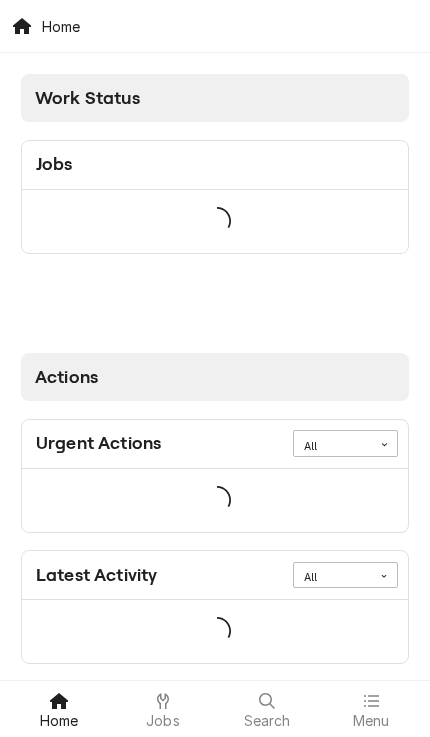 scroll, scrollTop: 0, scrollLeft: 0, axis: both 